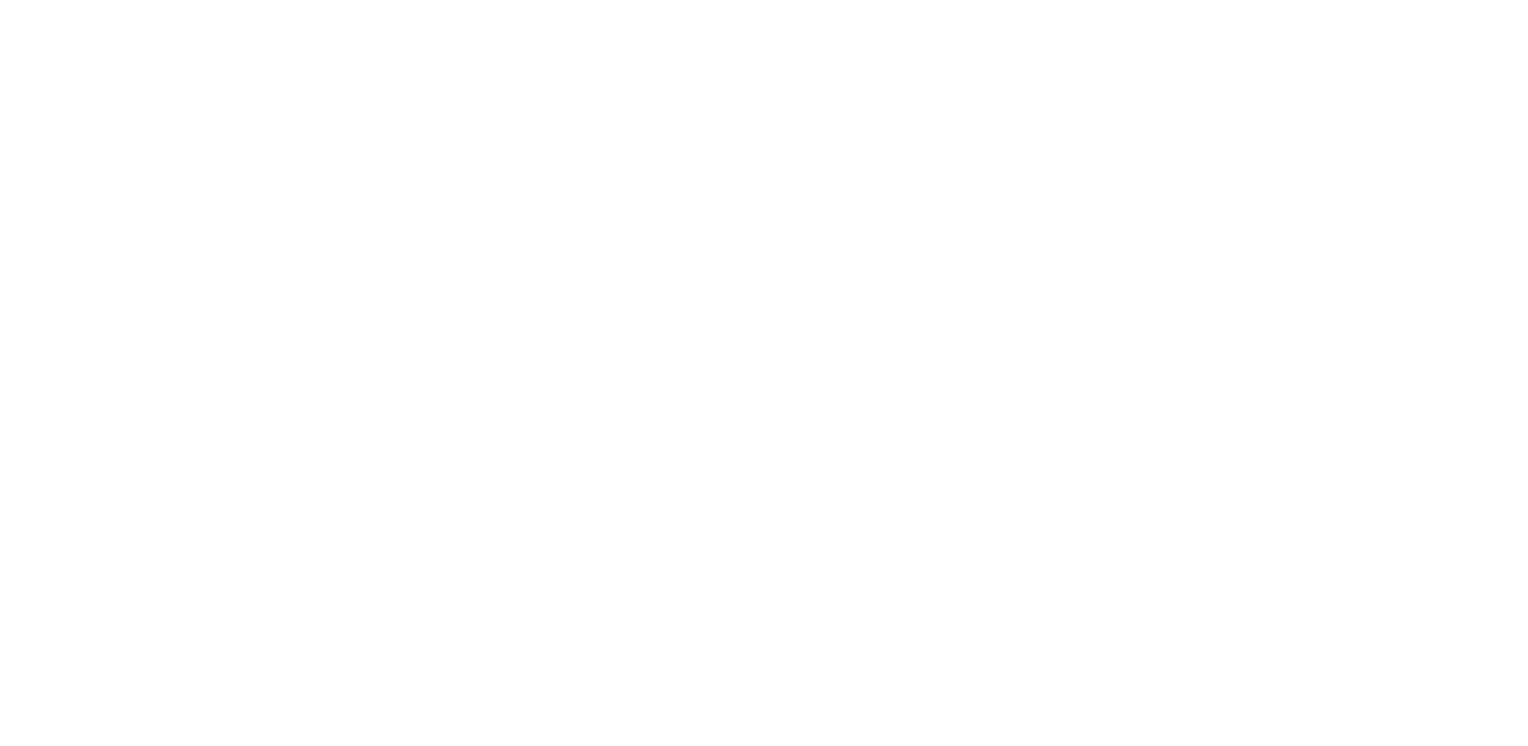 scroll, scrollTop: 0, scrollLeft: 0, axis: both 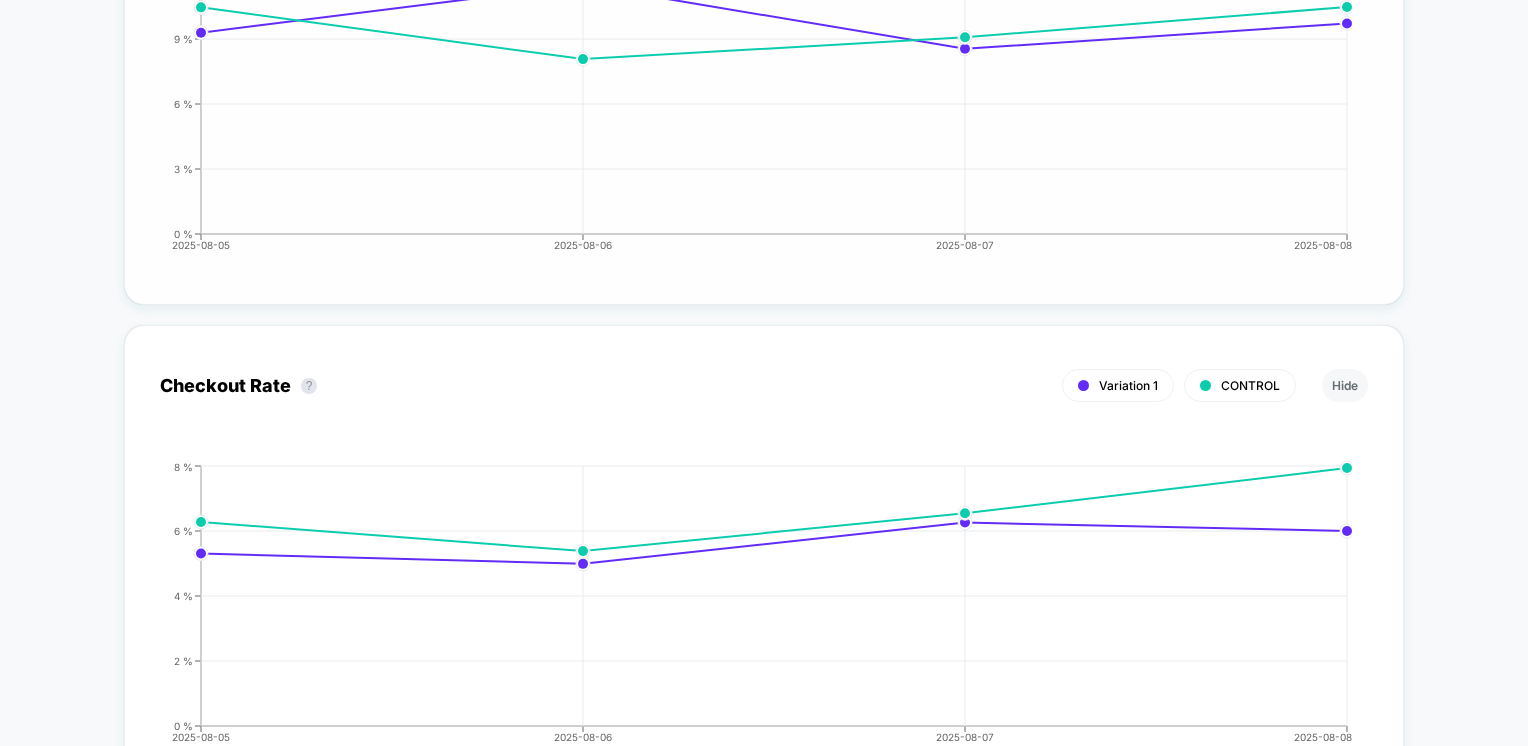 drag, startPoint x: 275, startPoint y: 252, endPoint x: 265, endPoint y: 258, distance: 11.661903 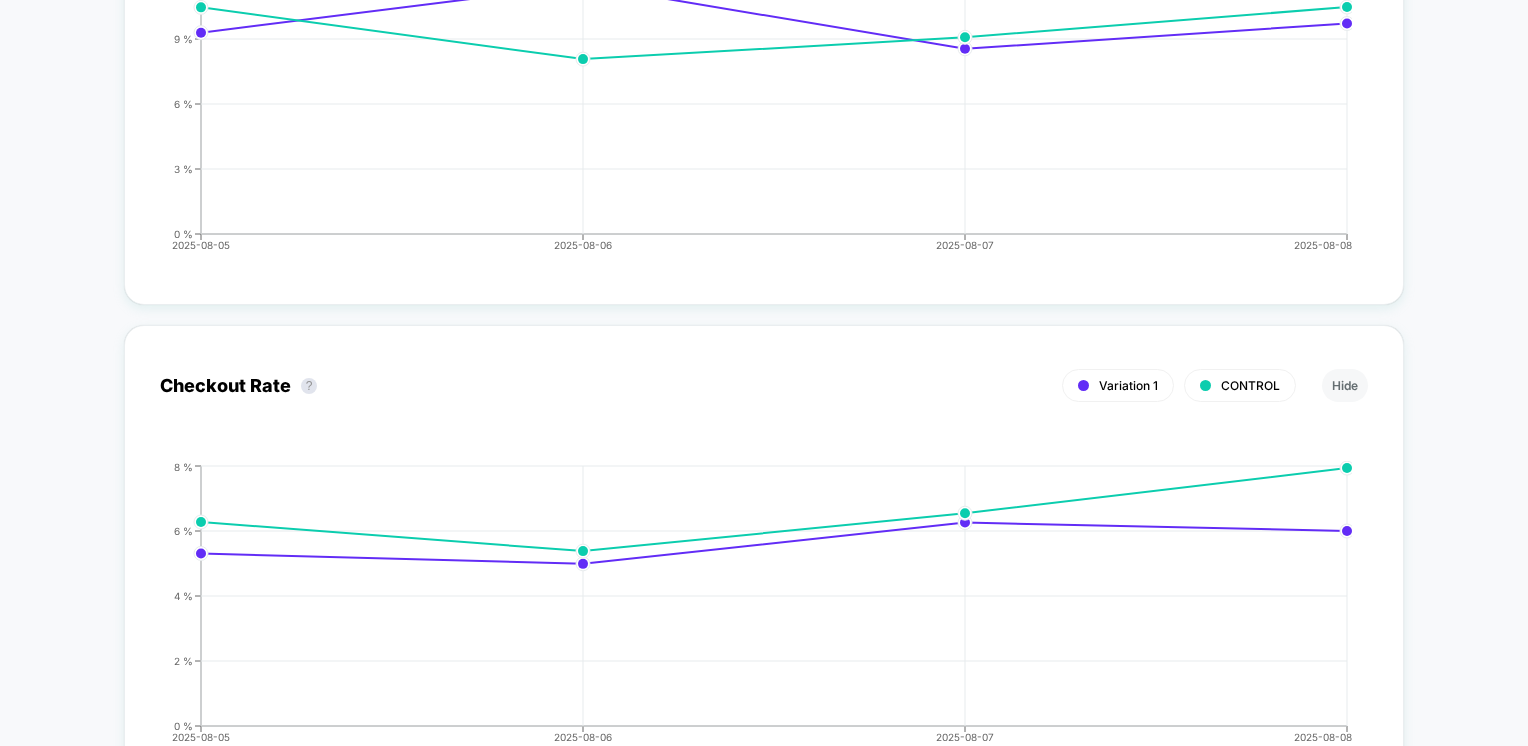 drag, startPoint x: 265, startPoint y: 258, endPoint x: 76, endPoint y: 238, distance: 190.05525 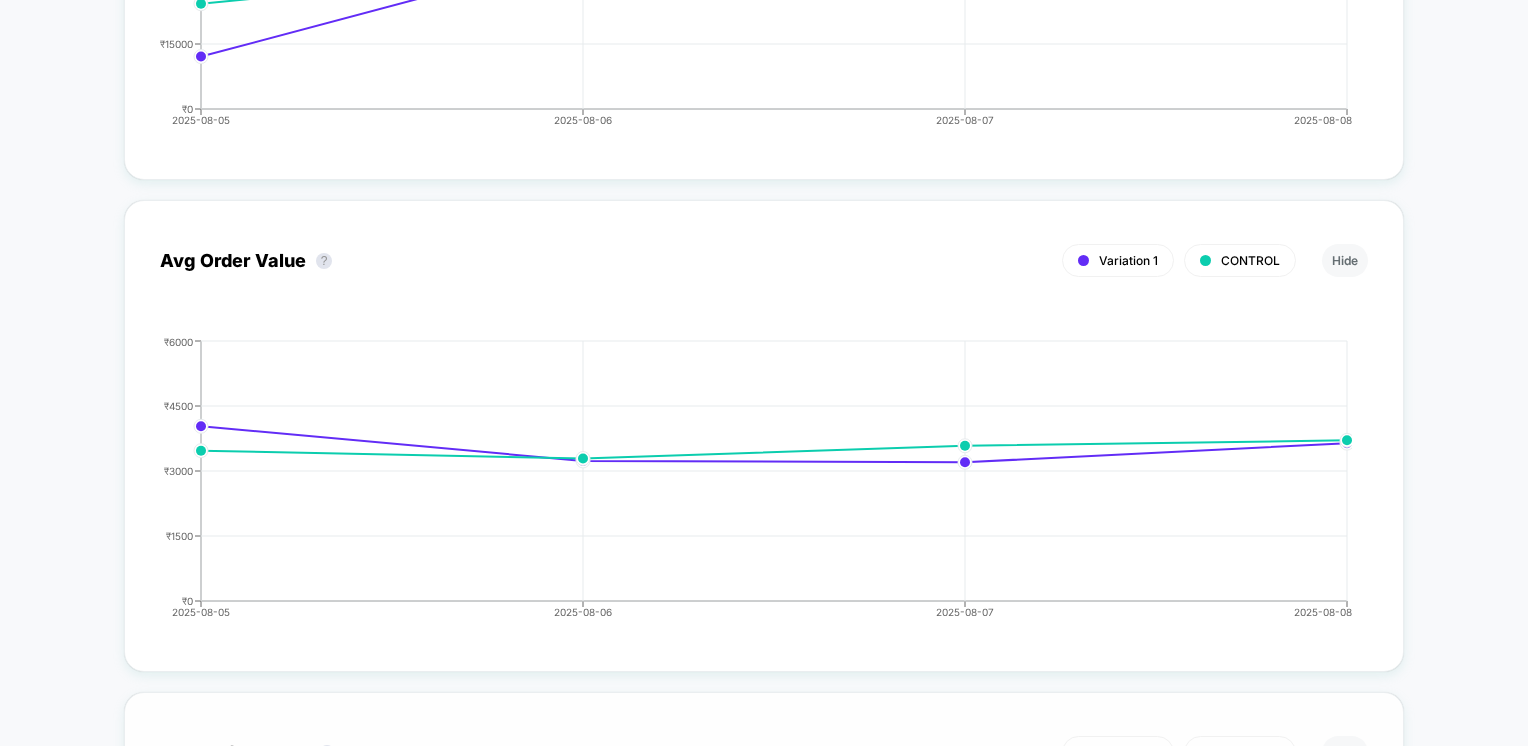 scroll, scrollTop: 3600, scrollLeft: 0, axis: vertical 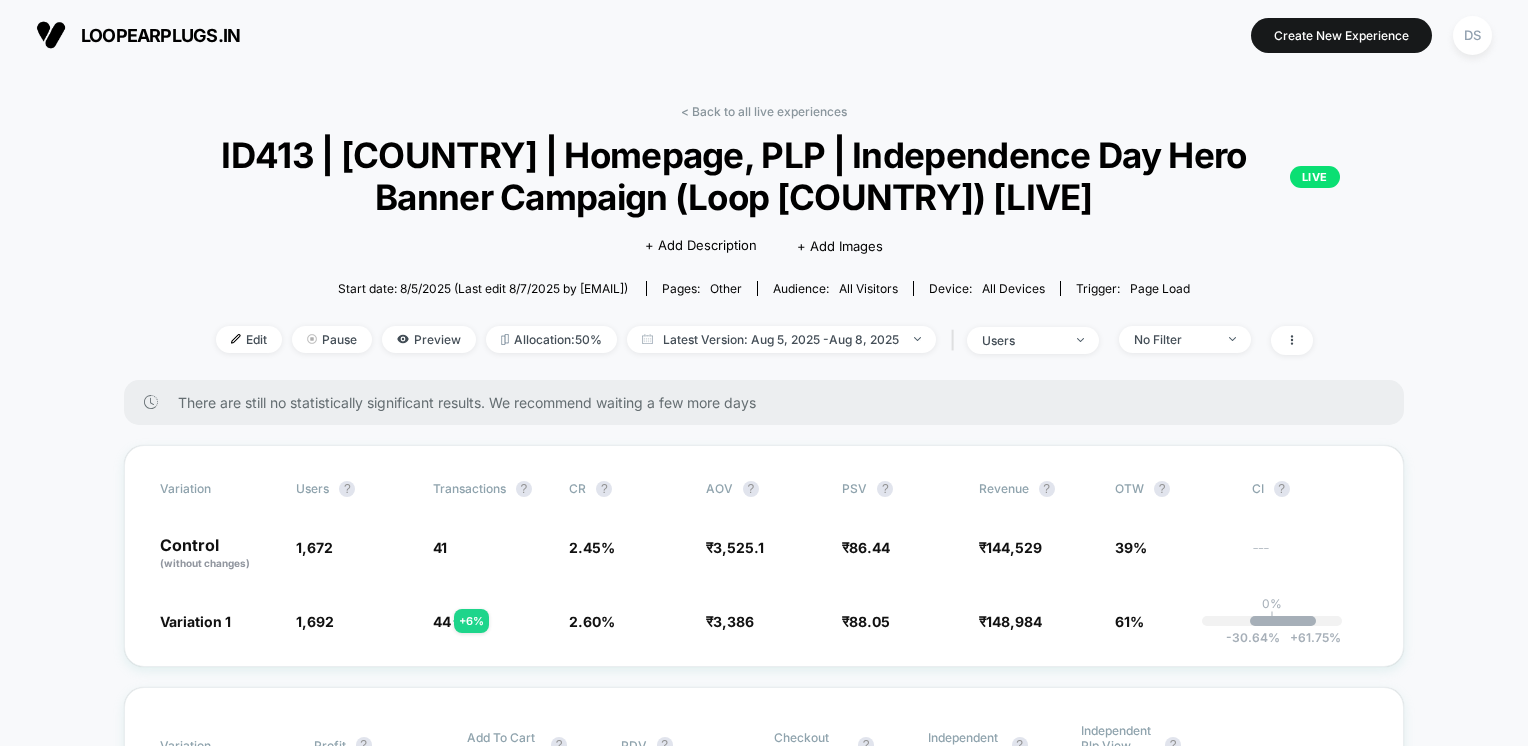 click on "< Back to all live experiences  ID413 | India | Homepage, PLP |  Independence Day Hero Banner Campaign (Loop India) [LIVE] LIVE Click to edit experience details + Add Description + Add Images Start date: 8/5/2025 (Last edit 8/7/2025 by fahim.shahrear@echologyx.com) Pages: other Audience: All Visitors Device: all devices Trigger: Page Load Edit Pause  Preview Allocation:  50% Latest Version:     Aug 5, 2025    -    Aug 8, 2025 |   users   No Filter There are still no statistically significant results. We recommend waiting a few more days Variation users ? Transactions ? CR ? AOV ? PSV ? Revenue ? OTW ? CI ? Control (without changes) 1,672 41 2.45 % ₹ 3,525.1 ₹ 86.44 ₹ 144,529 39% --- Variation 1 1,692 + 1.2 % 44 + 6 % 2.60 % + 6 % ₹ 3,386 - 3.9 % ₹ 88.05 + 1.9 % ₹ 148,984 + 1.9 % 61% 0% | -30.64 % + 61.75 % Variation Profit ? Add To Cart Rate ? PDV ? Checkout Rate ? Independent Plp View ? Independent Plp View Rate ? Control (without changes) ₹ 140,829 9.27 % 61.54 % 6.46 % 409 24.46 % Variation 1" at bounding box center [764, 4261] 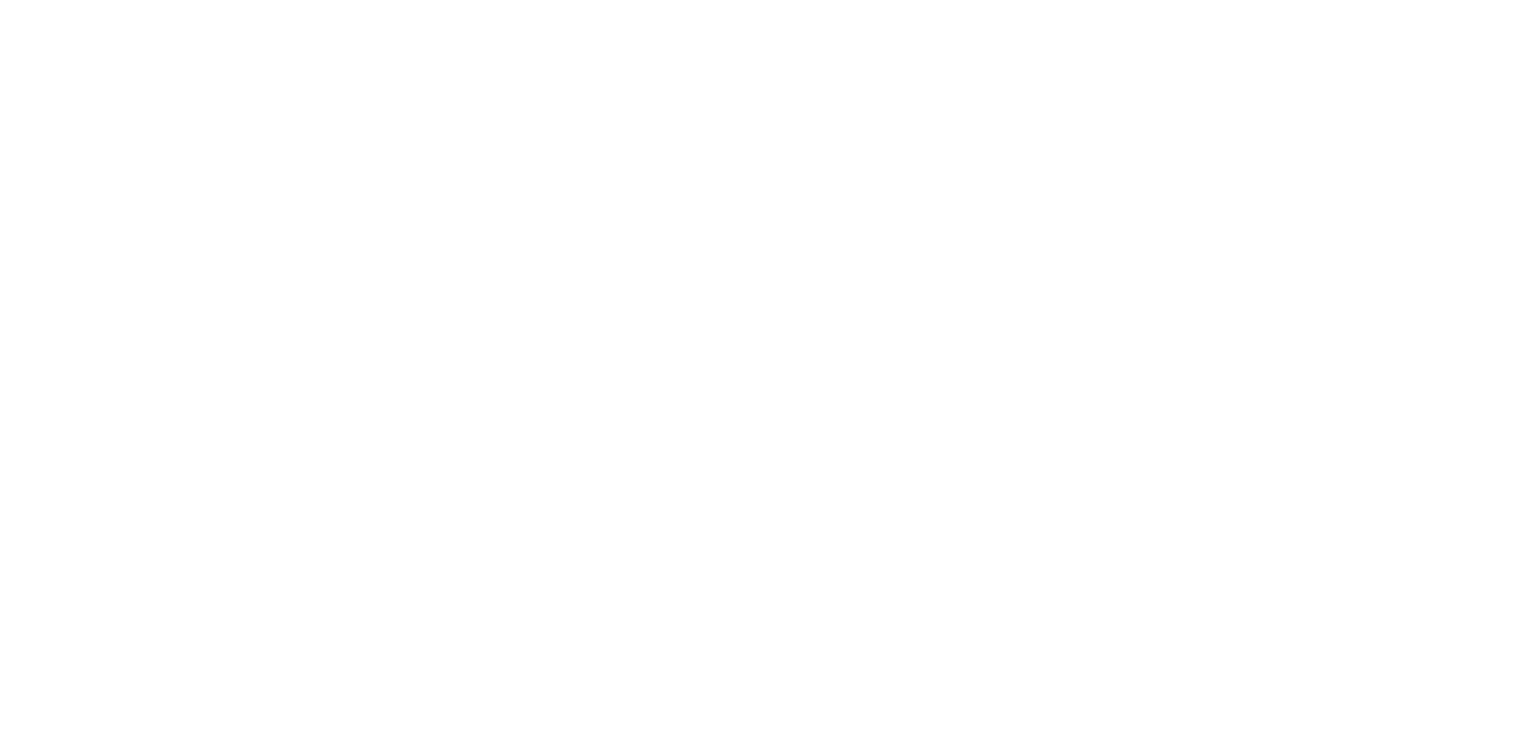 scroll, scrollTop: 0, scrollLeft: 0, axis: both 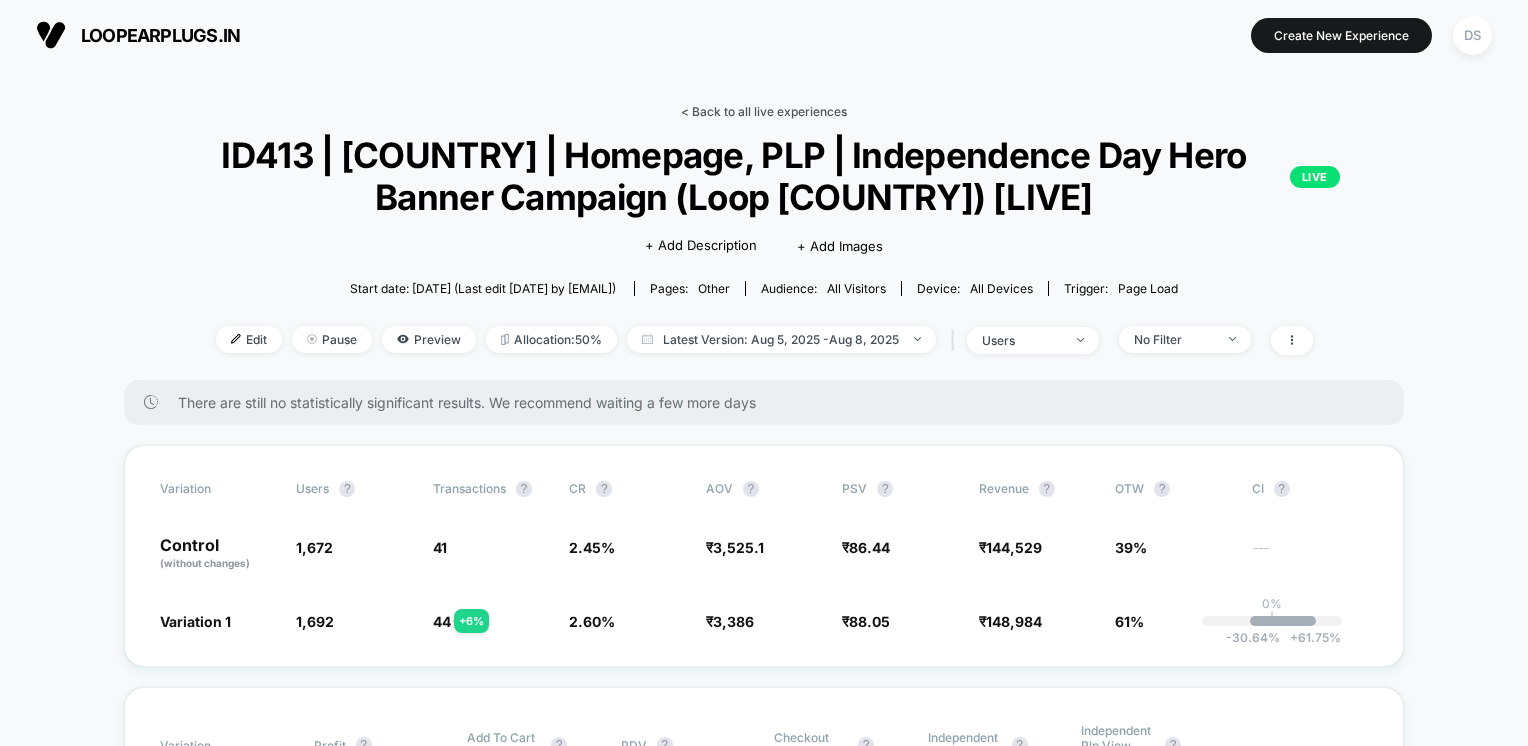 click on "< Back to all live experiences" at bounding box center (764, 111) 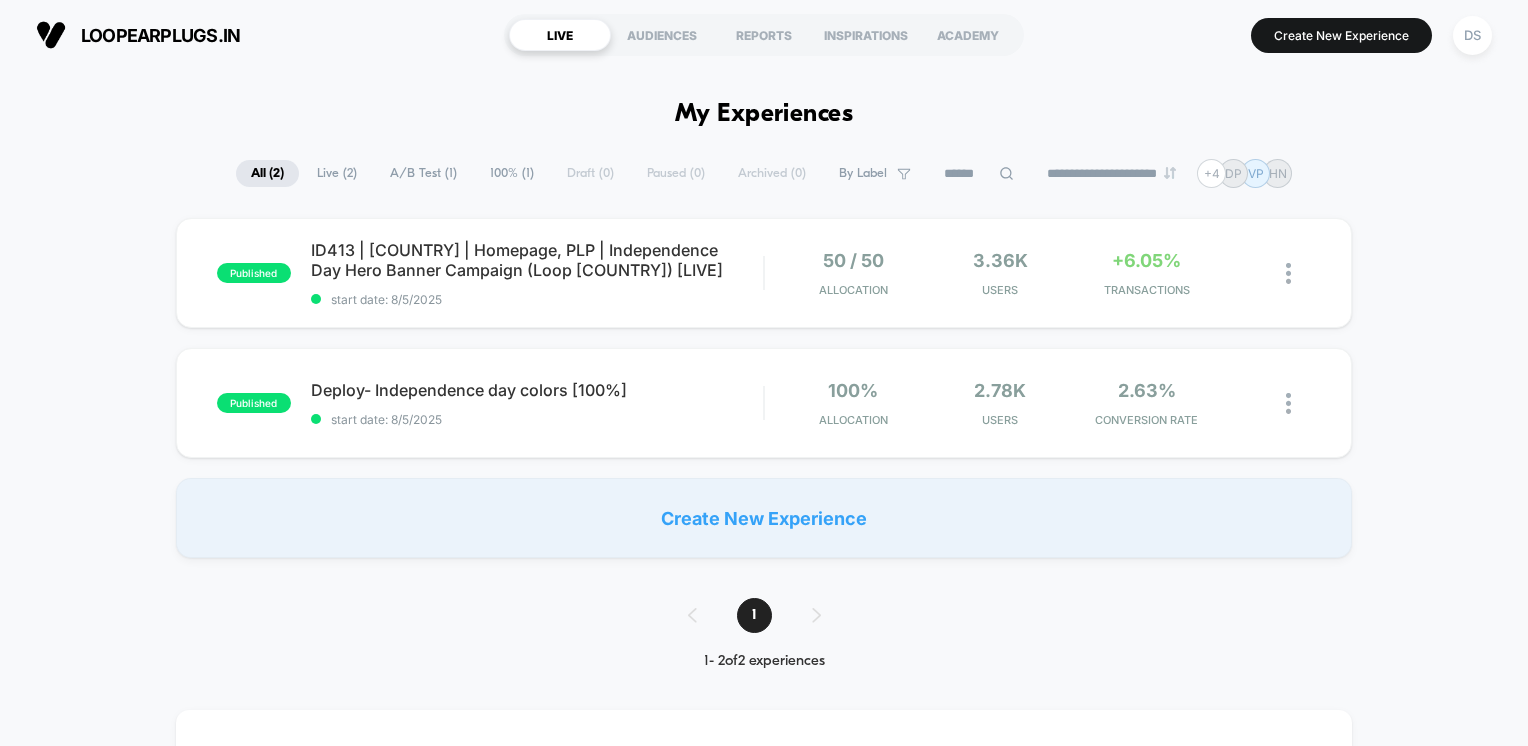 scroll, scrollTop: 0, scrollLeft: 0, axis: both 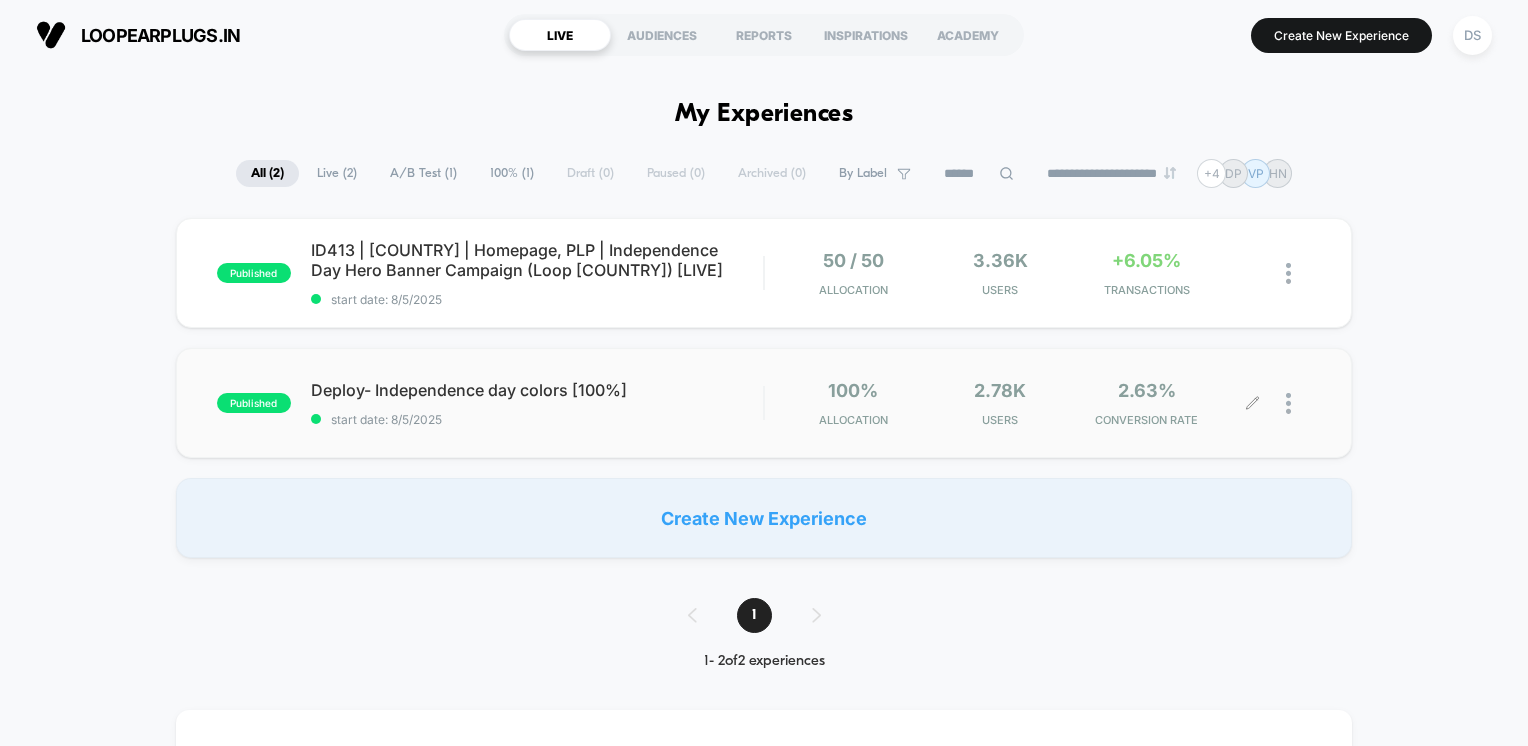 click on "2.63% CONVERSION RATE" at bounding box center [1146, 403] 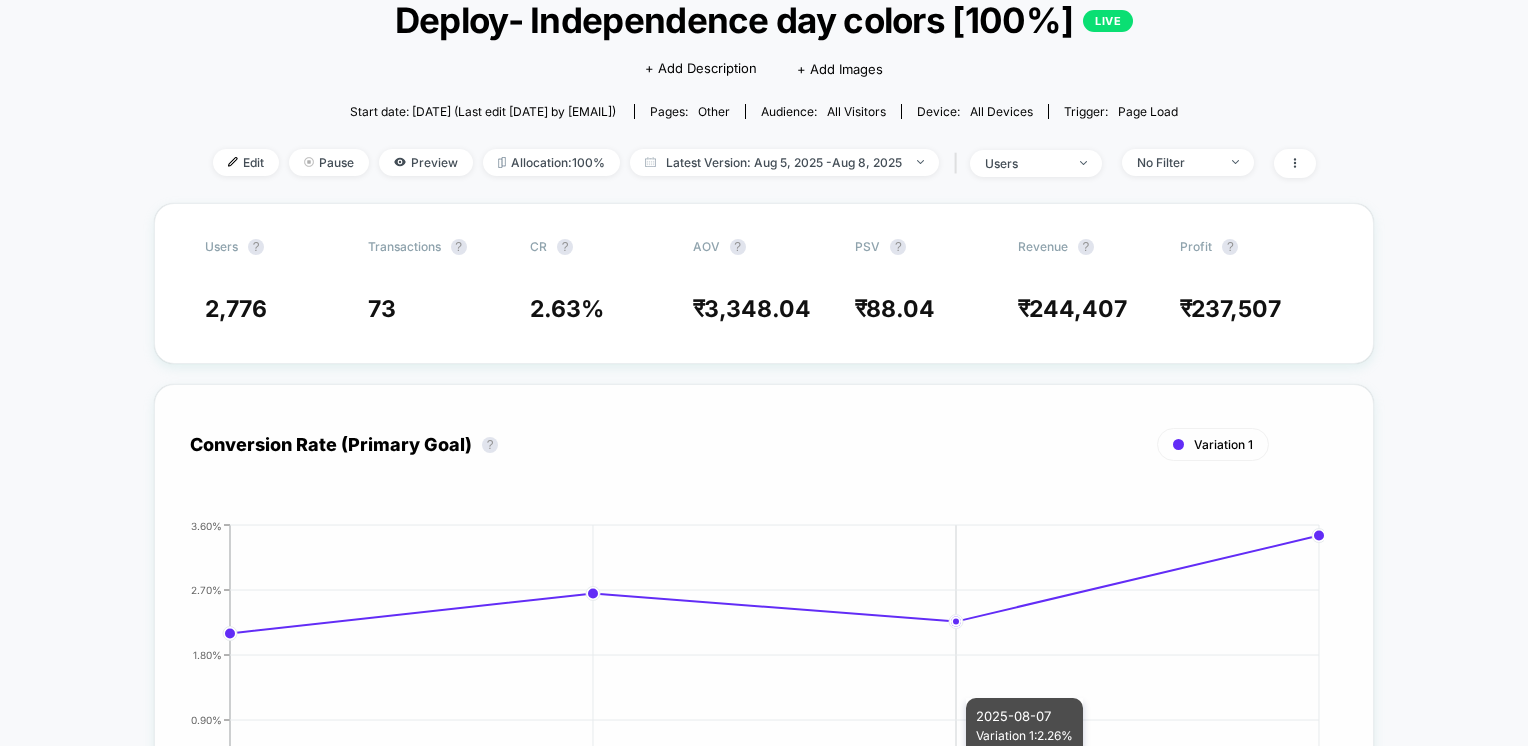 scroll, scrollTop: 0, scrollLeft: 0, axis: both 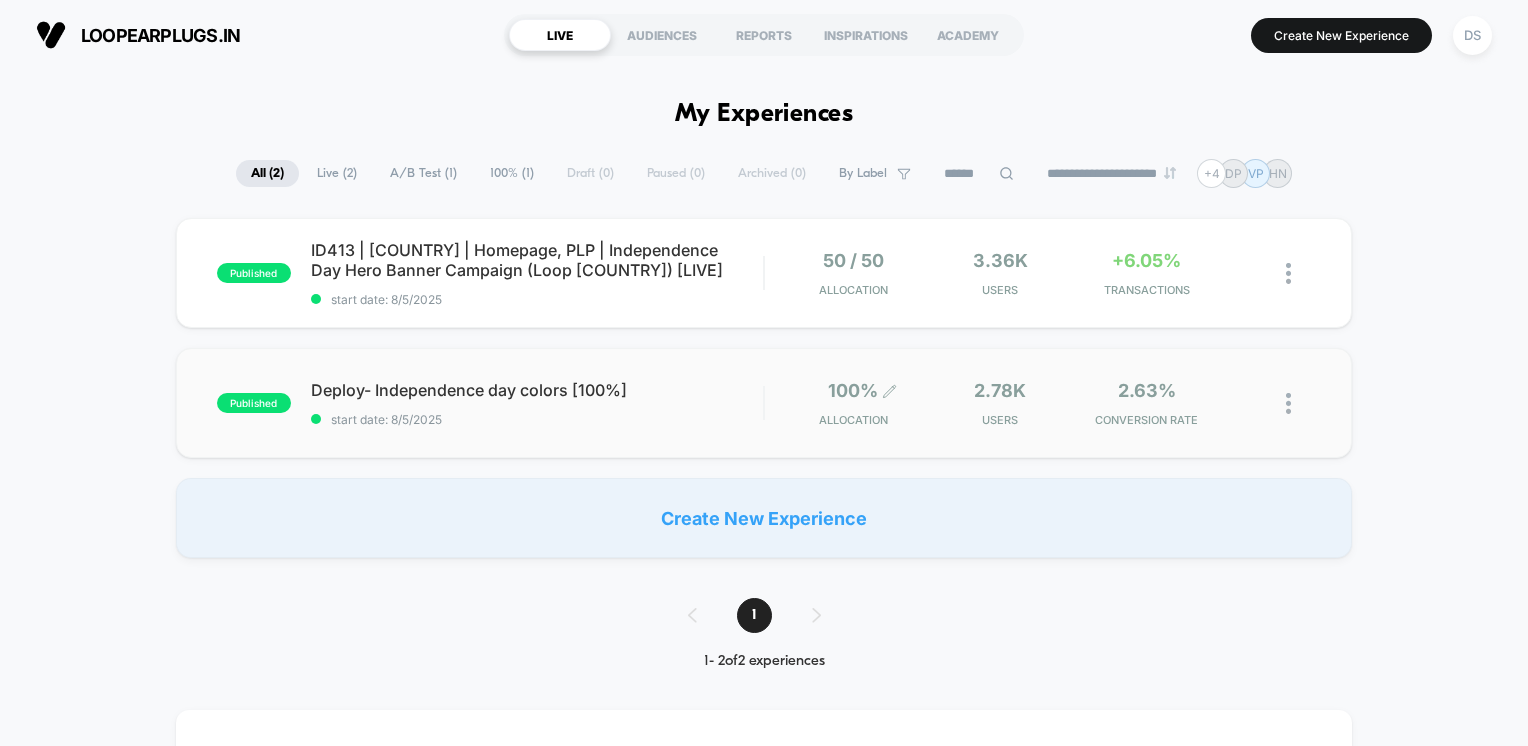 click on "Allocation" at bounding box center [853, 420] 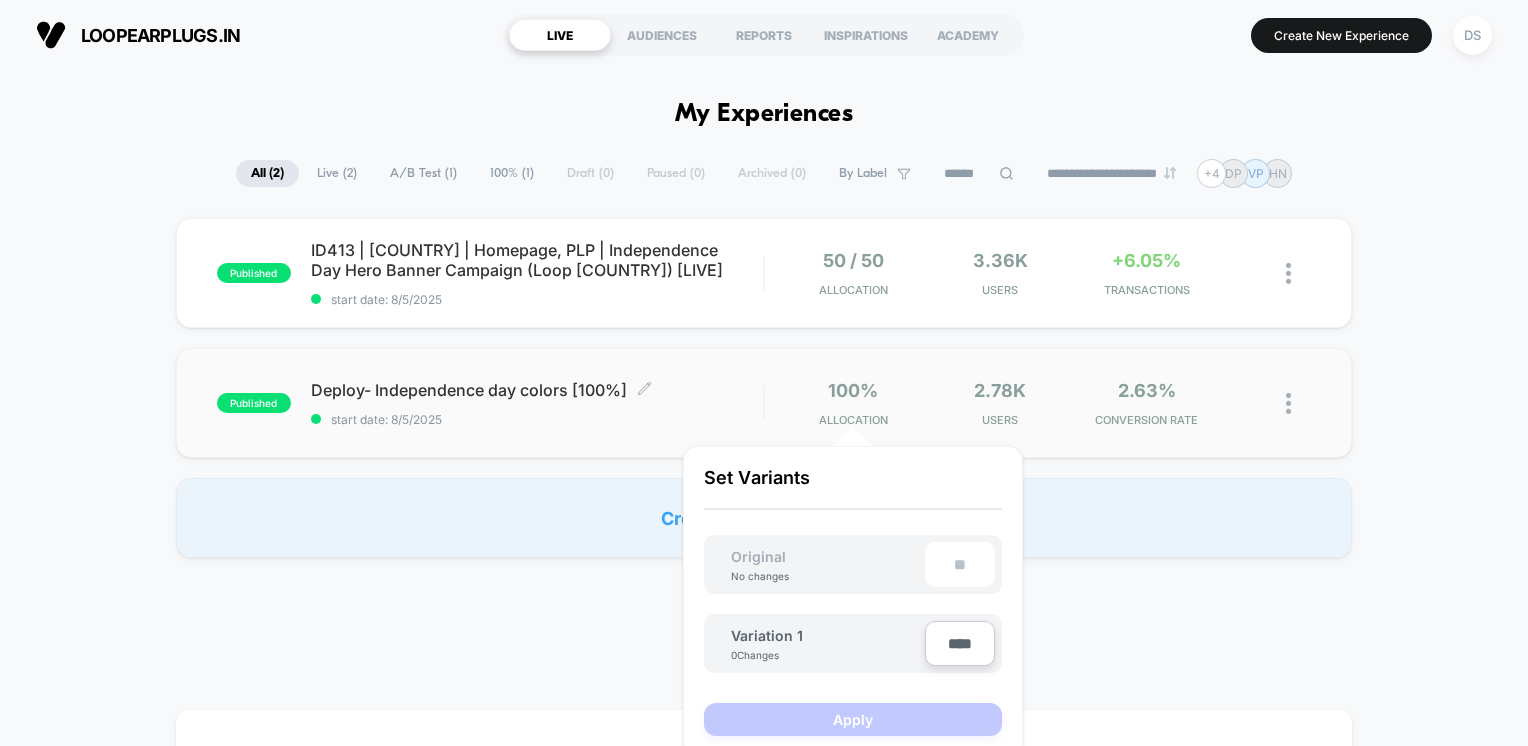 click on "Deploy- Independence day colors [100%] Click to edit experience details Click to edit experience details start date: [DATE]" at bounding box center [537, 403] 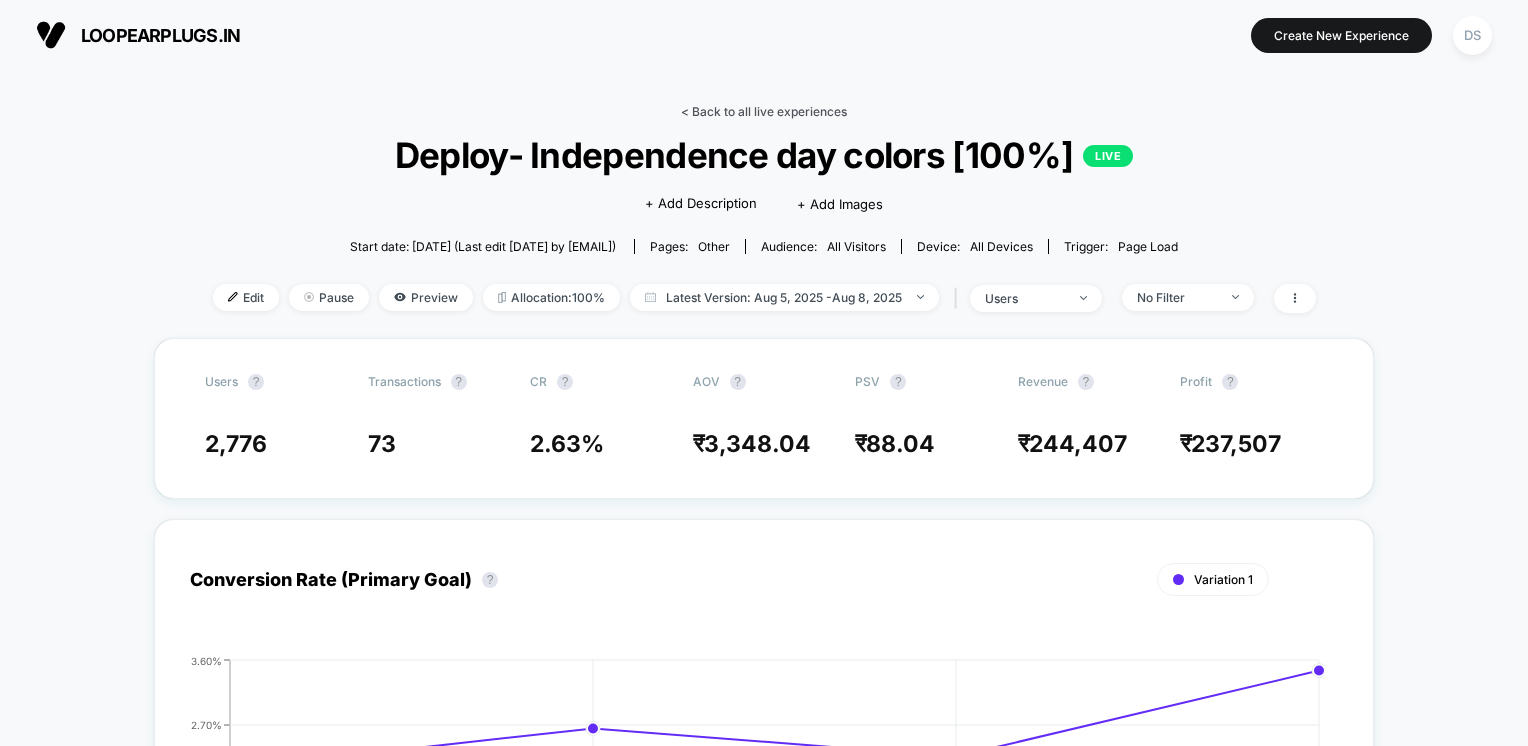 click on "< Back to all live experiences" at bounding box center [764, 111] 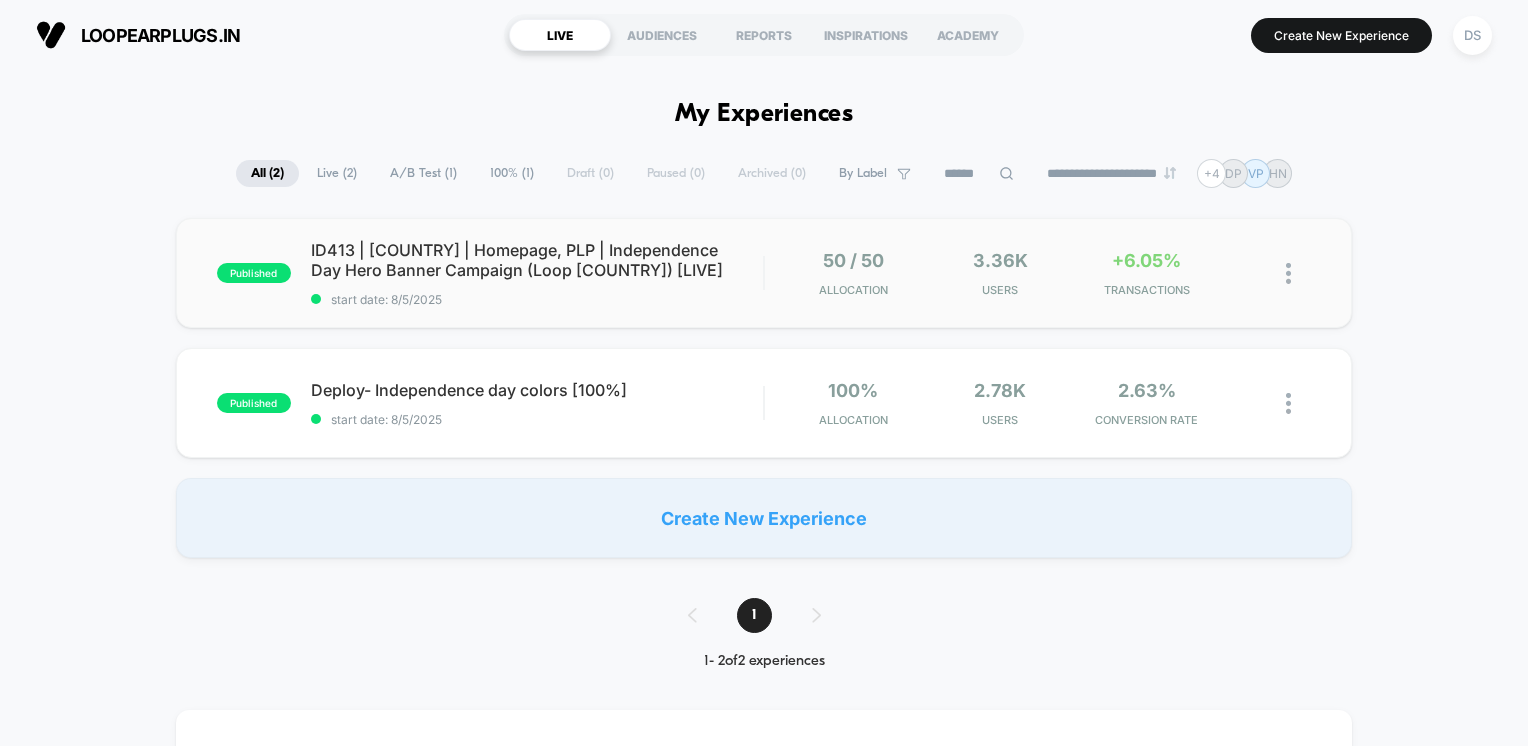 scroll, scrollTop: 0, scrollLeft: 0, axis: both 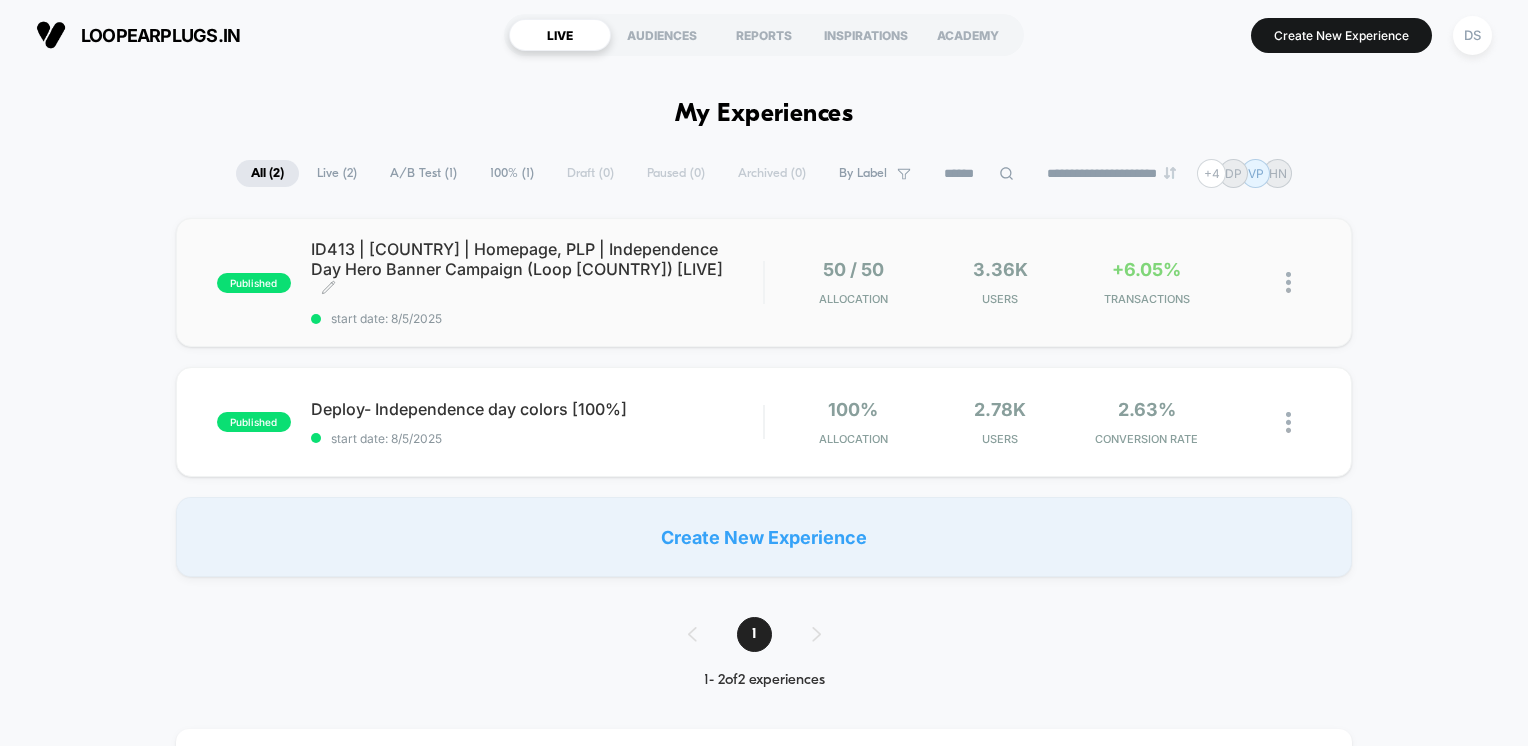 click on "ID413 | [COUNTRY] | Homepage, PLP | Independence Day Hero Banner Campaign (Loop [COUNTRY]) [LIVE] Click to edit experience details" at bounding box center (537, 269) 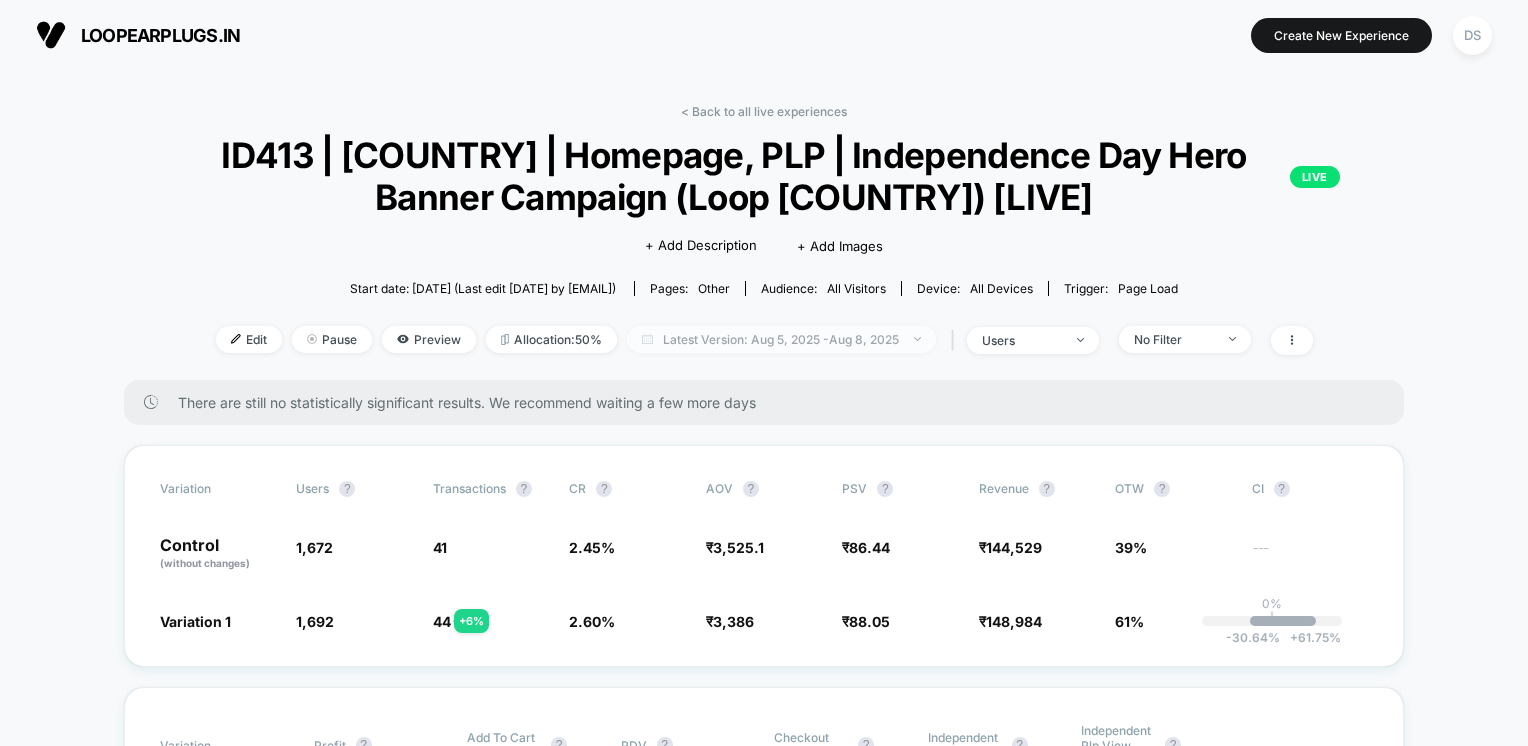click on "Latest Version:     [DATE]    -    [DATE]" at bounding box center [781, 339] 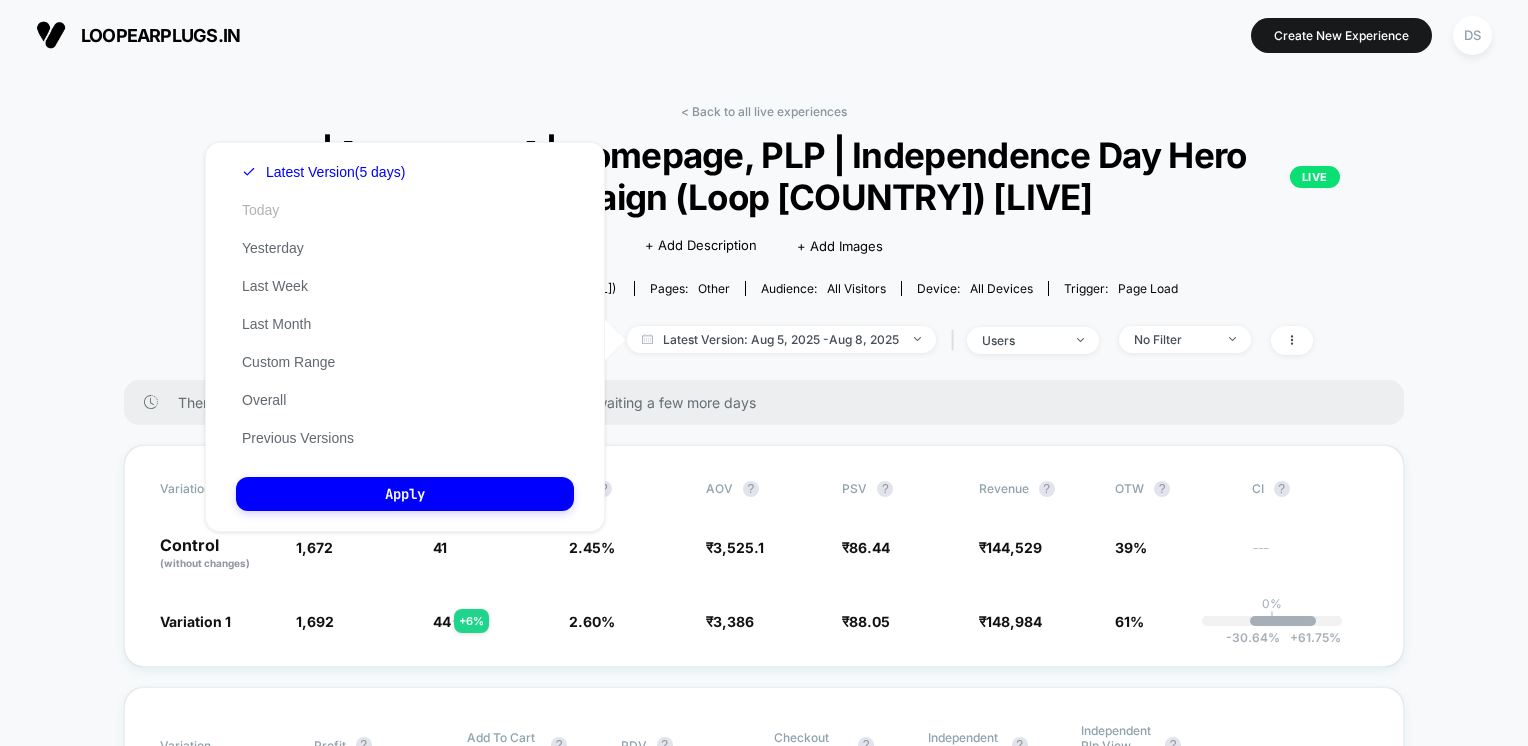 click on "Today" at bounding box center (260, 210) 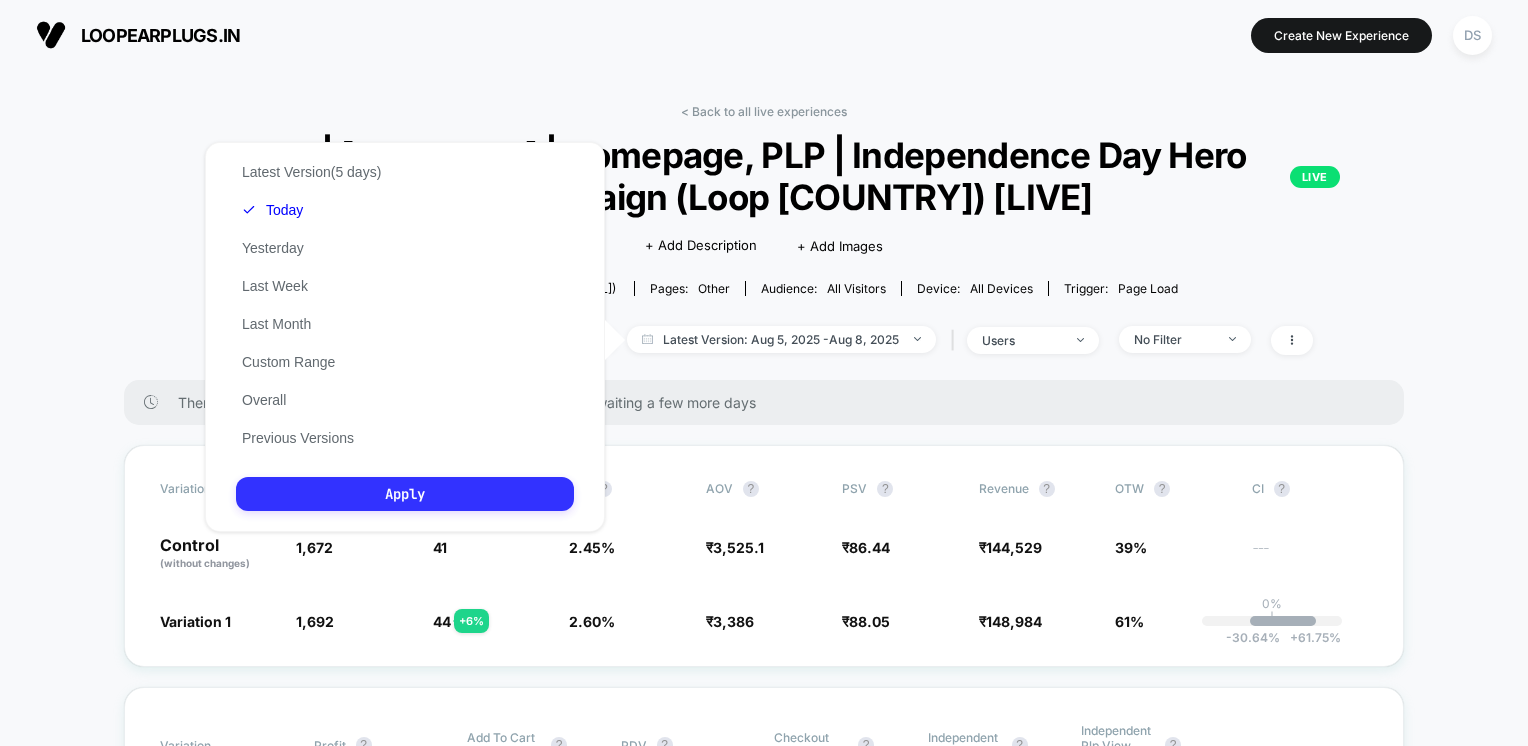 click on "Apply" at bounding box center (405, 494) 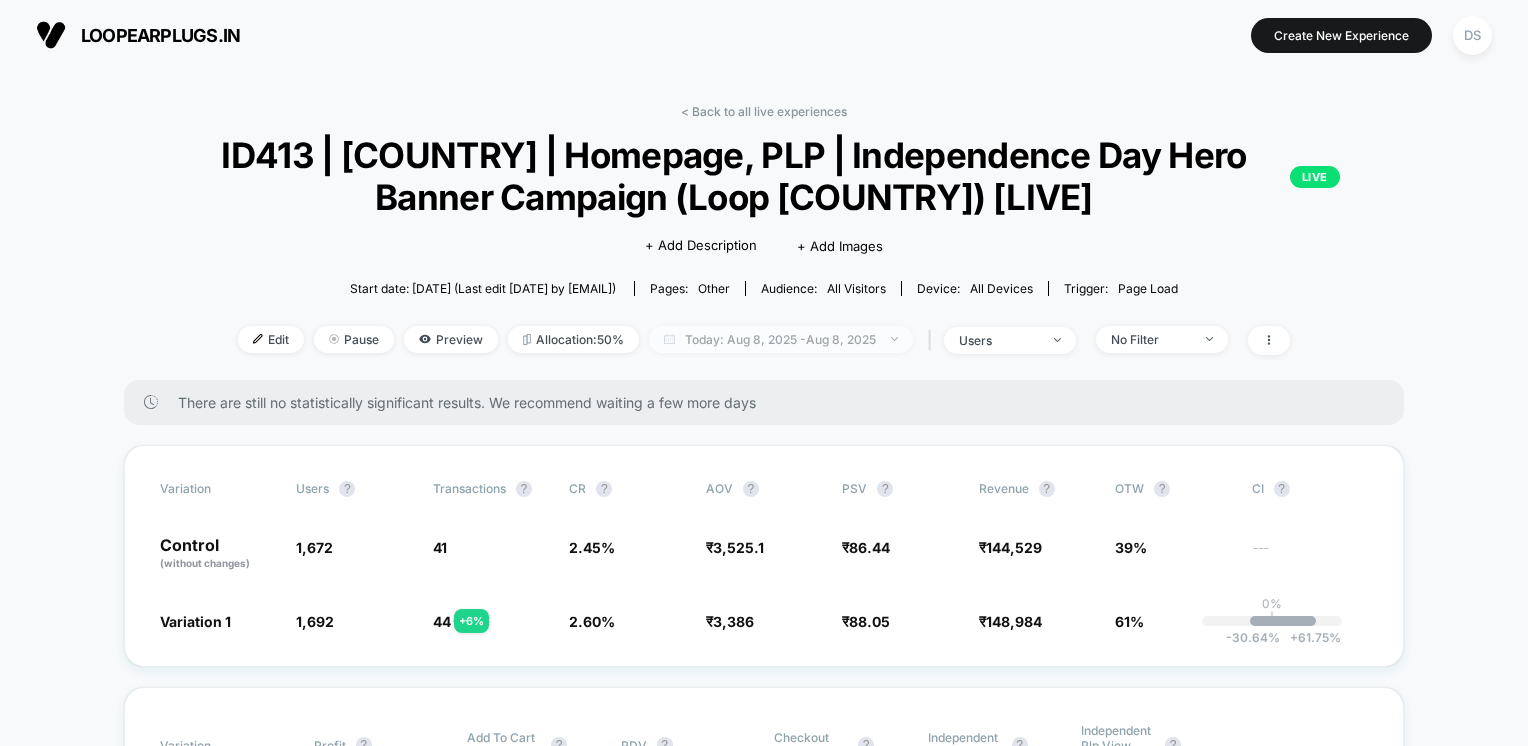 click on "Today:     Aug 8, 2025    -    Aug 8, 2025" at bounding box center [781, 339] 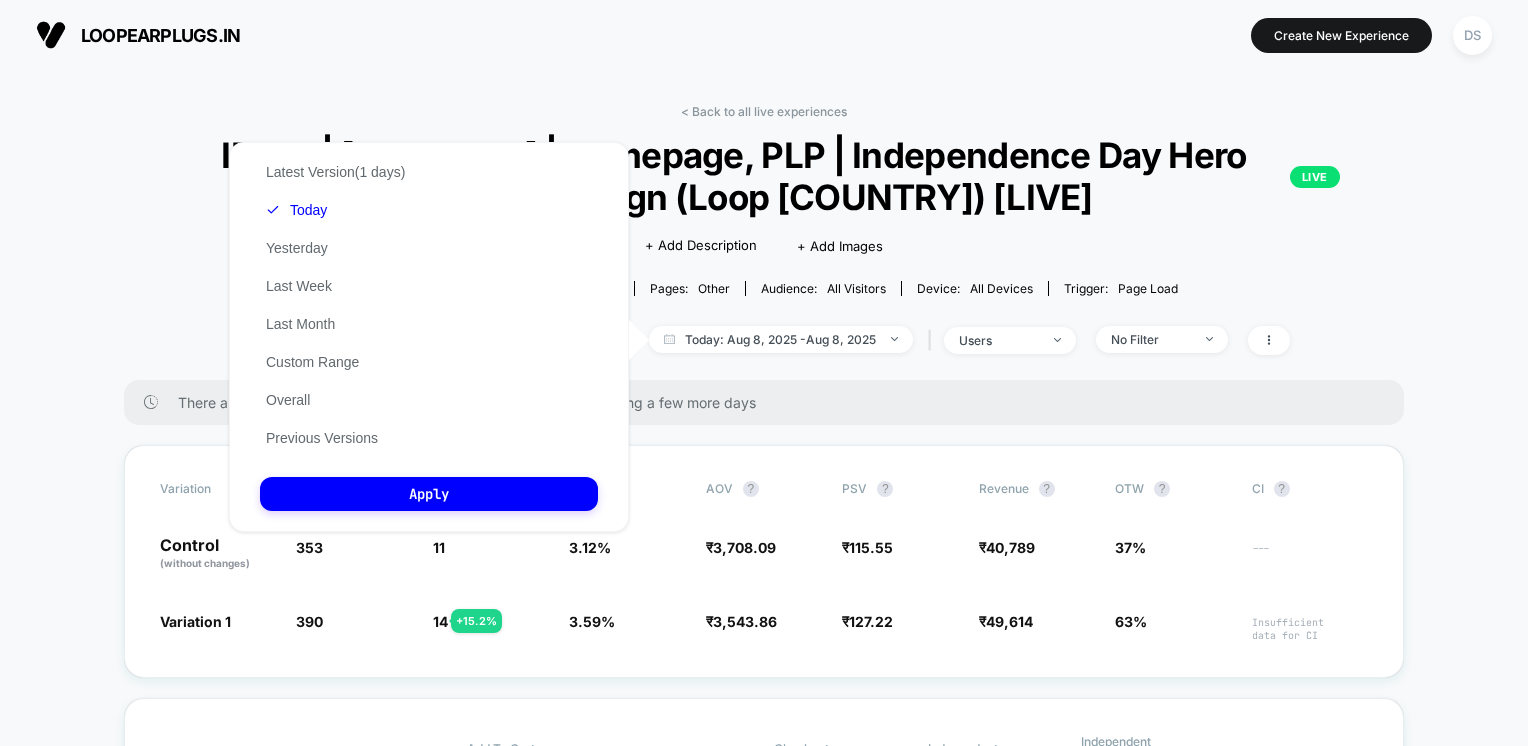 click on "loopearplugs.in Create New Experience DS loopearplugs.in < Back to all live experiences  ID413 | [COUNTRY] | Homepage, PLP | Independence Day Hero Banner Campaign (Loop [COUNTRY]) [LIVE] LIVE Click to edit experience details + Add Description + Add Images Start date: [DATE] (Last edit [DATE] by [EMAIL]) Pages: other Audience: All Visitors Device: all devices Trigger: Page Load Edit Pause  Preview Allocation:  50% Today:     [DATE]    -    [DATE] |   users   No Filter There are still no statistically significant results. We recommend waiting a few more days Variation users ? Transactions ? CR ? AOV ? PSV ? Revenue ? OTW ? CI ? Control (without changes) 353 11 3.12 % ₹ 3,708.09 ₹ 115.55 ₹ 40,789 37% --- Variation 1 390 + 10.5 % 14 + 15.2 % 3.59 % + 15.2 % ₹ 3,543.86 - 4.4 % ₹ 127.22 + 10.1 % ₹ 49,614 + 10.1 % 63% Insufficient  data for CI Variation Profit ? Add To Cart Rate ? PDV ? Checkout Rate ? Independent Plp View ? Independent Plp View Rate ? Control ₹ 39,989 9.92" at bounding box center (764, 373) 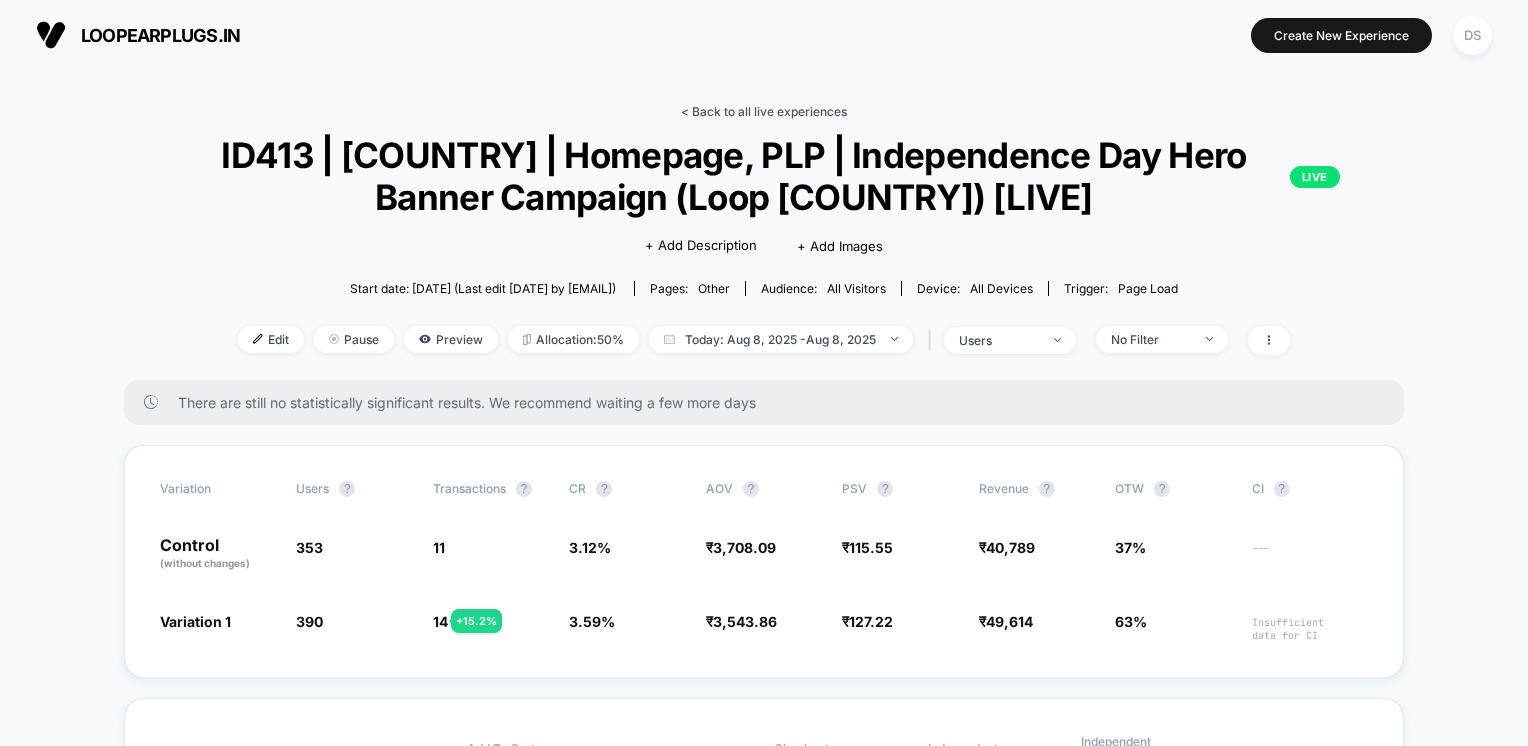 click on "< Back to all live experiences" at bounding box center [764, 111] 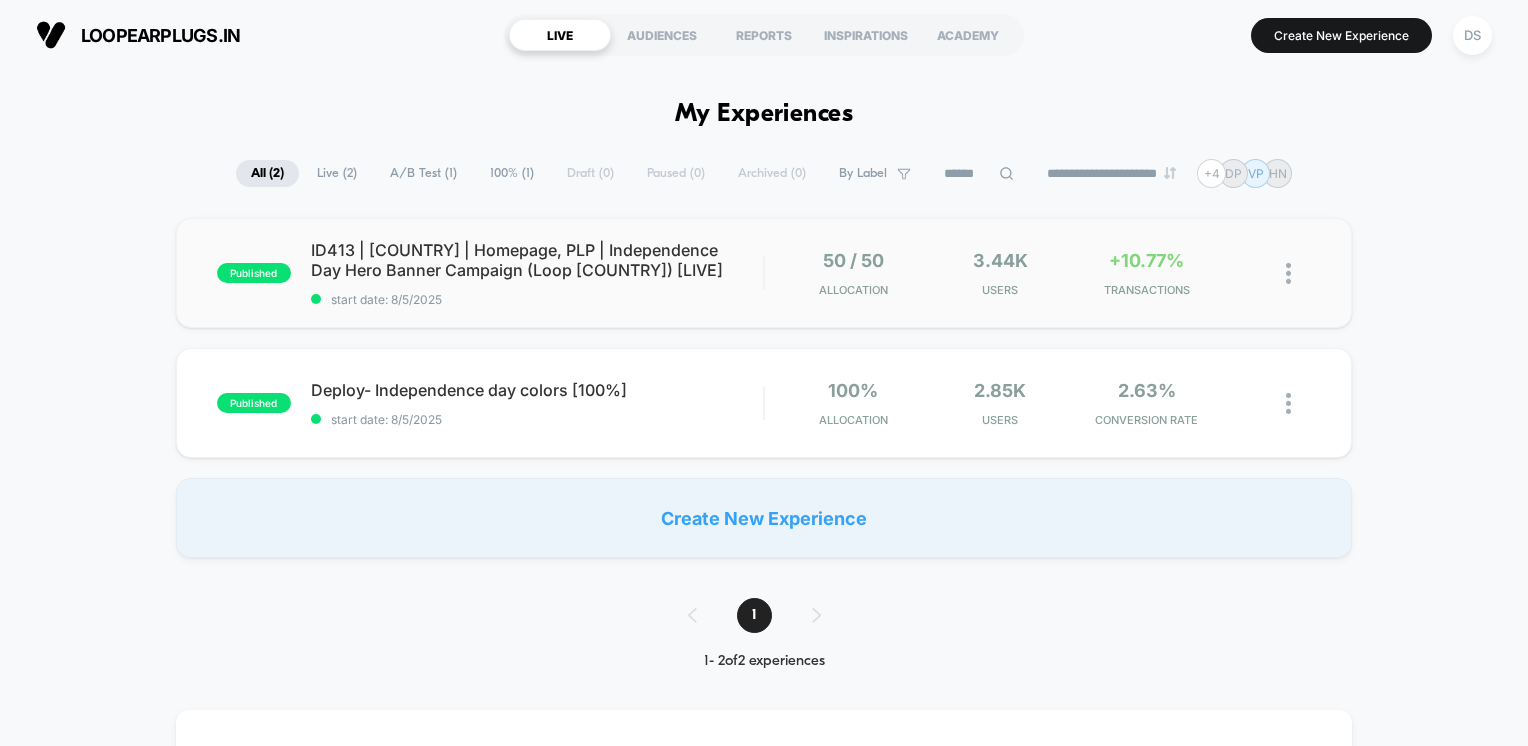 scroll, scrollTop: 0, scrollLeft: 0, axis: both 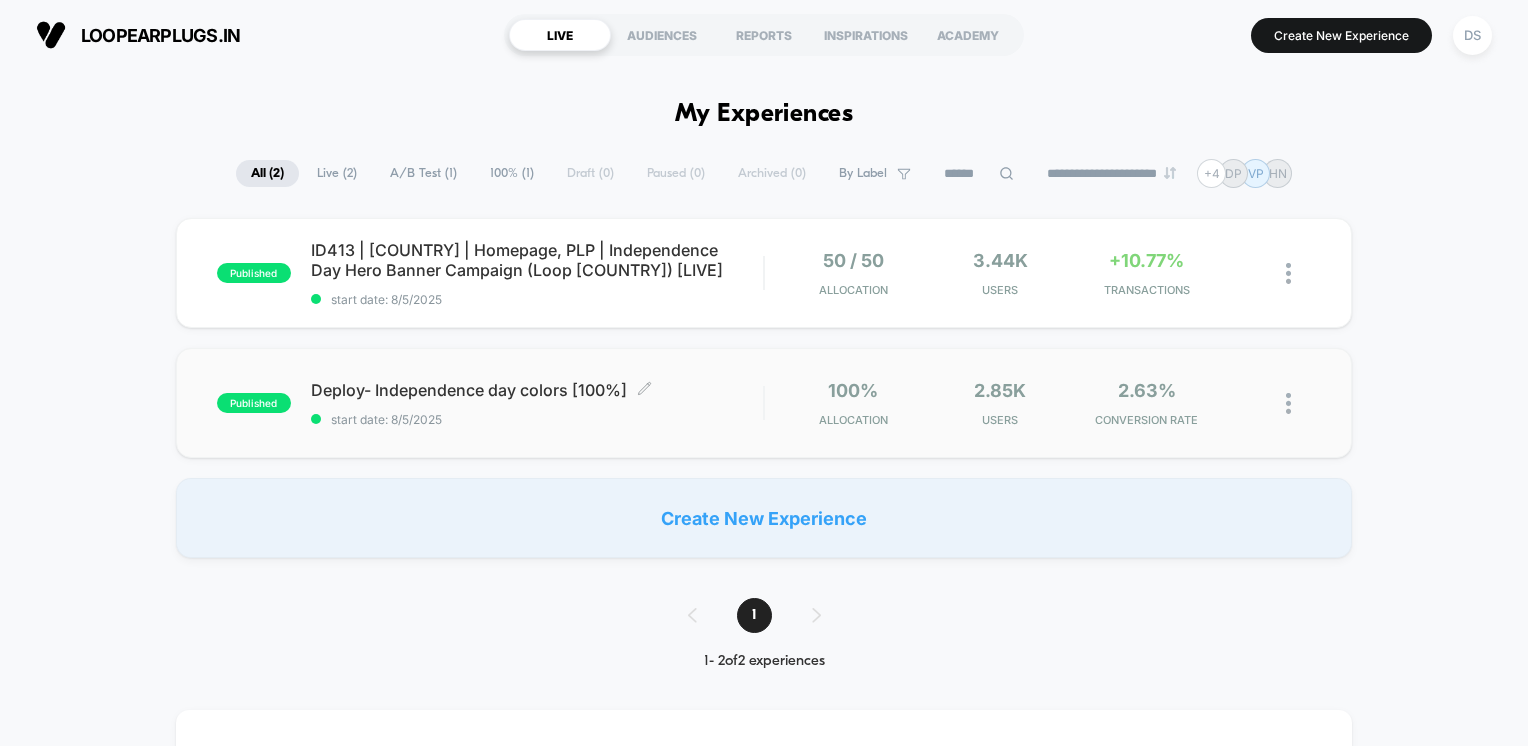 click on "Deploy- Independence day colors [100%] Click to edit experience details Click to edit experience details start date: [DATE]" at bounding box center (537, 403) 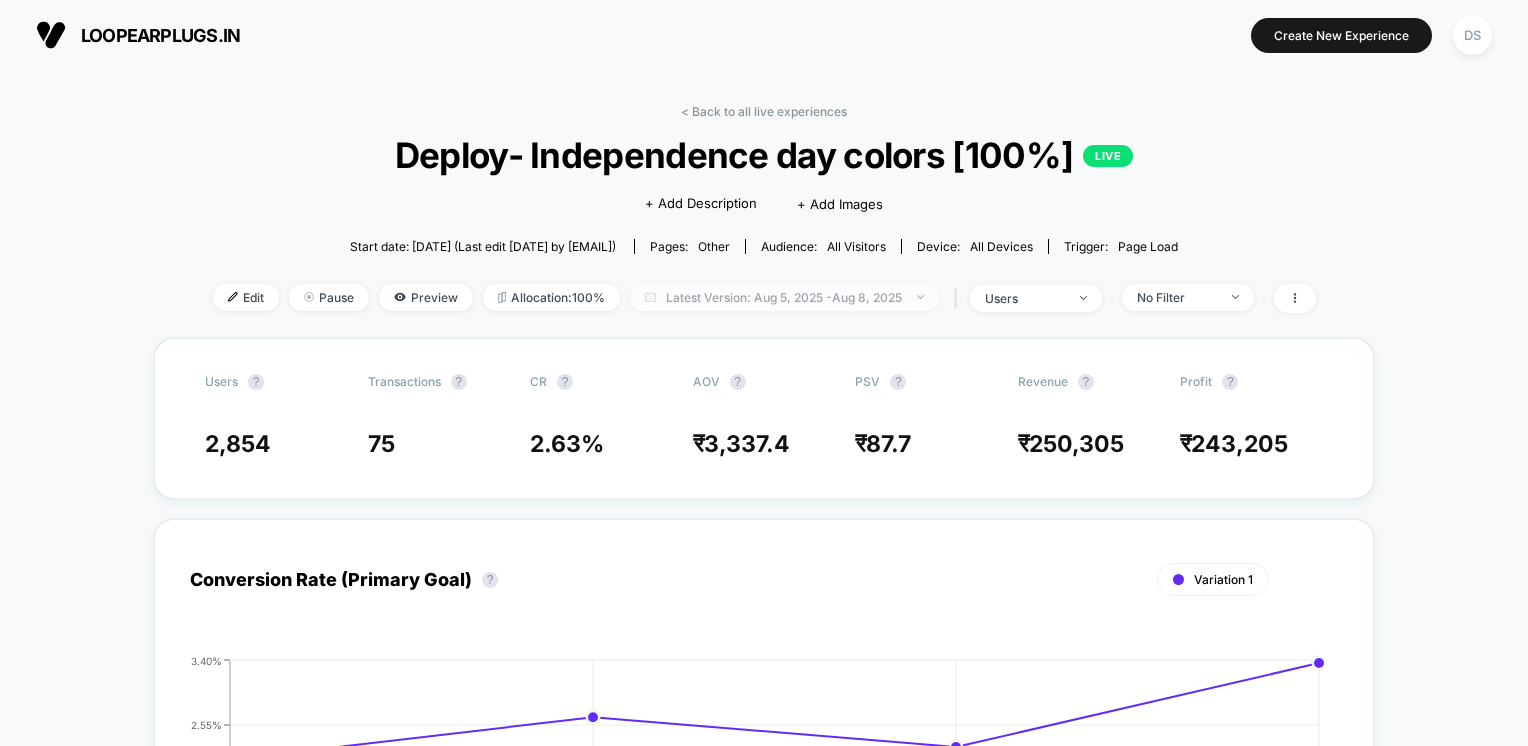 click on "Latest Version:     [DATE]    -    [DATE]" at bounding box center (784, 297) 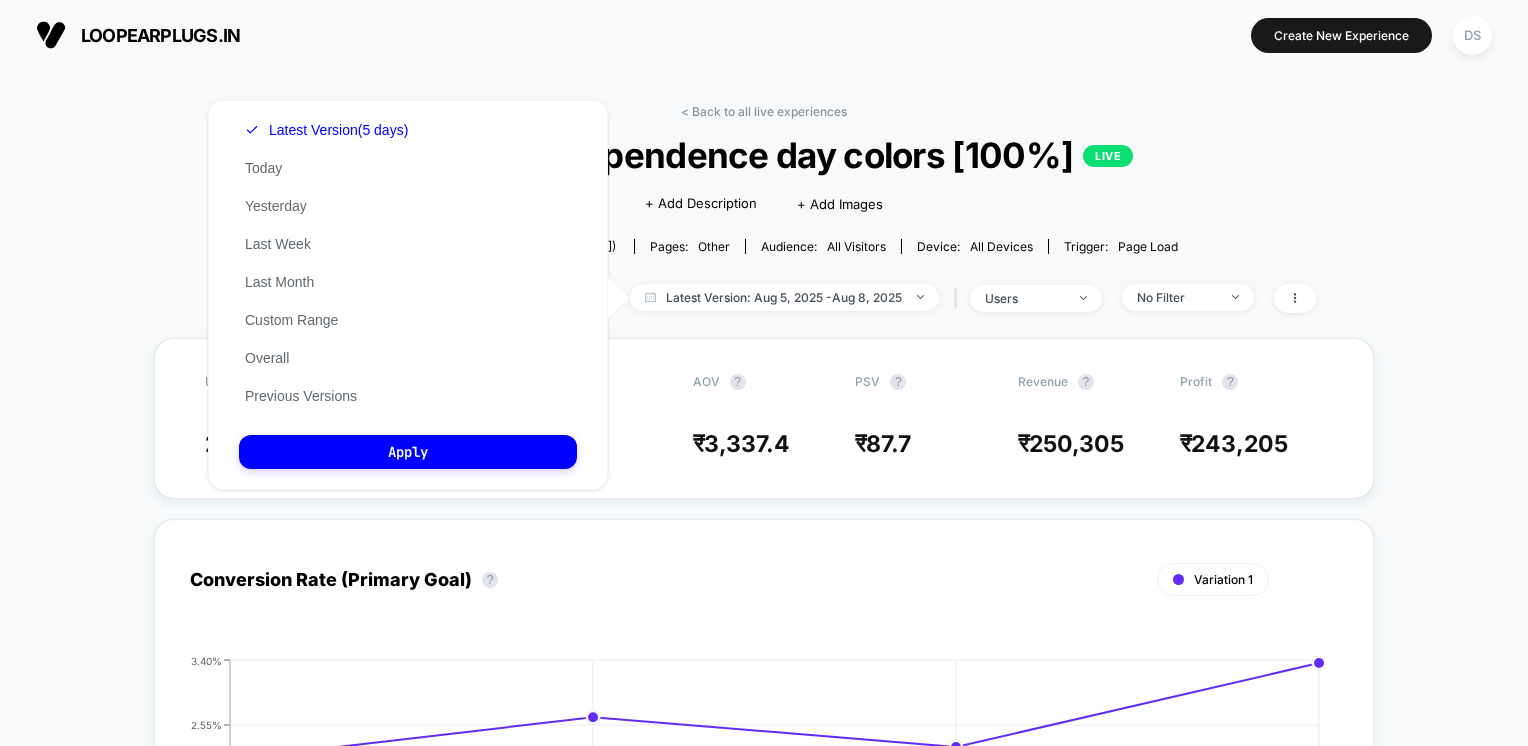 click on "Conversion Rate (Primary Goal) ? Variation 1 Hide [DATE] [DATE] [DATE] [DATE] 0 % 0.85% 1.70% 2.55% 3.40% [DATE]" at bounding box center (764, 755) 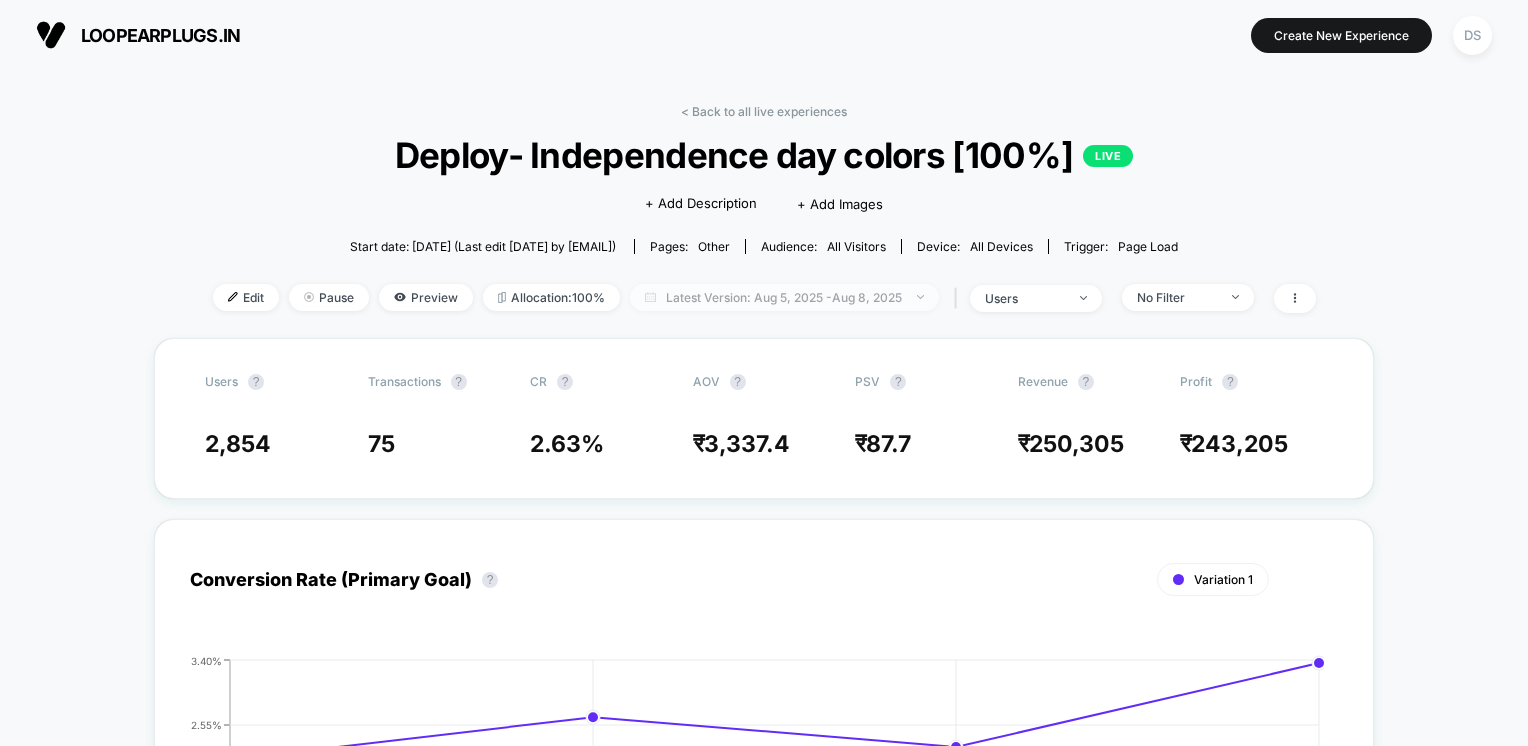 click on "Latest Version:     [DATE]    -    [DATE]" at bounding box center (784, 297) 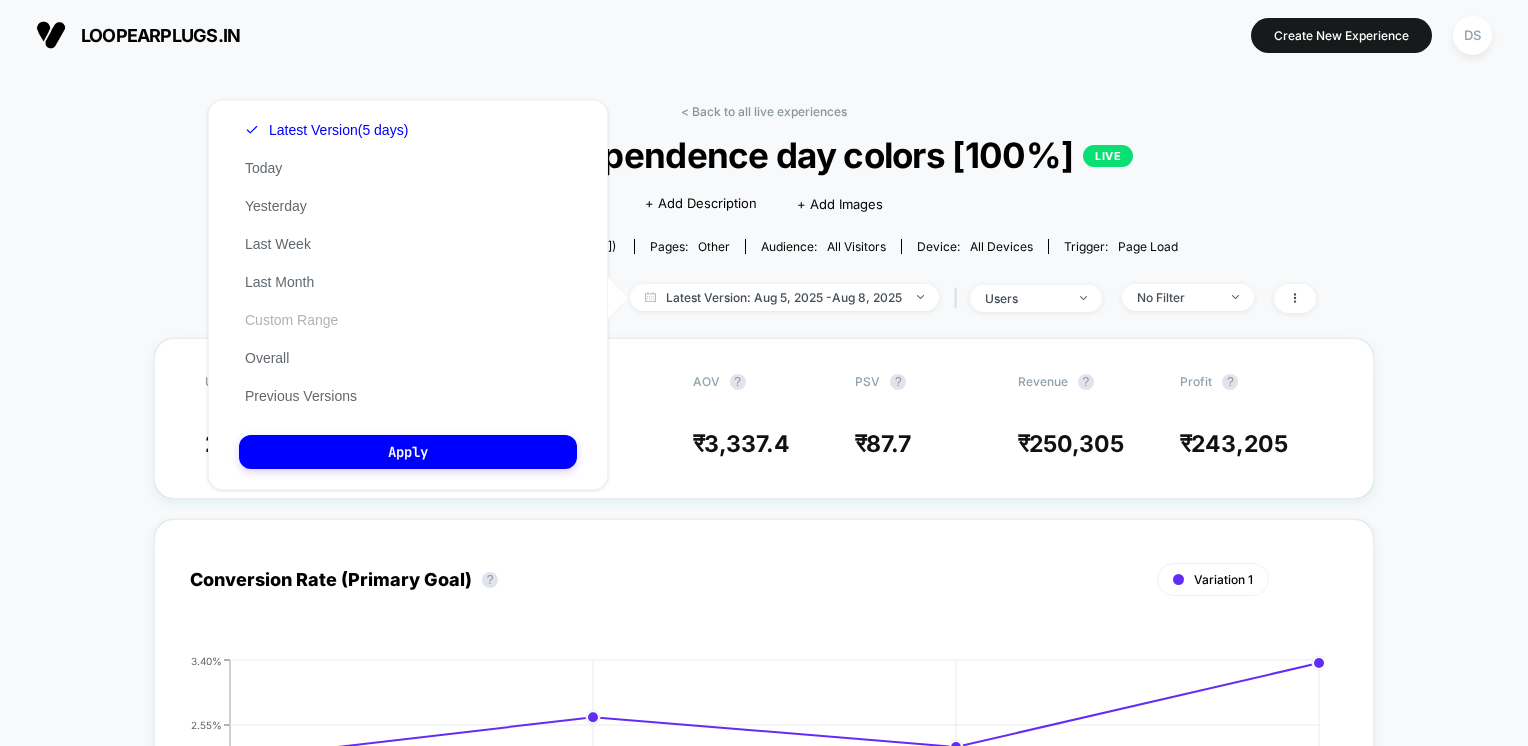 click on "Custom Range" at bounding box center [291, 320] 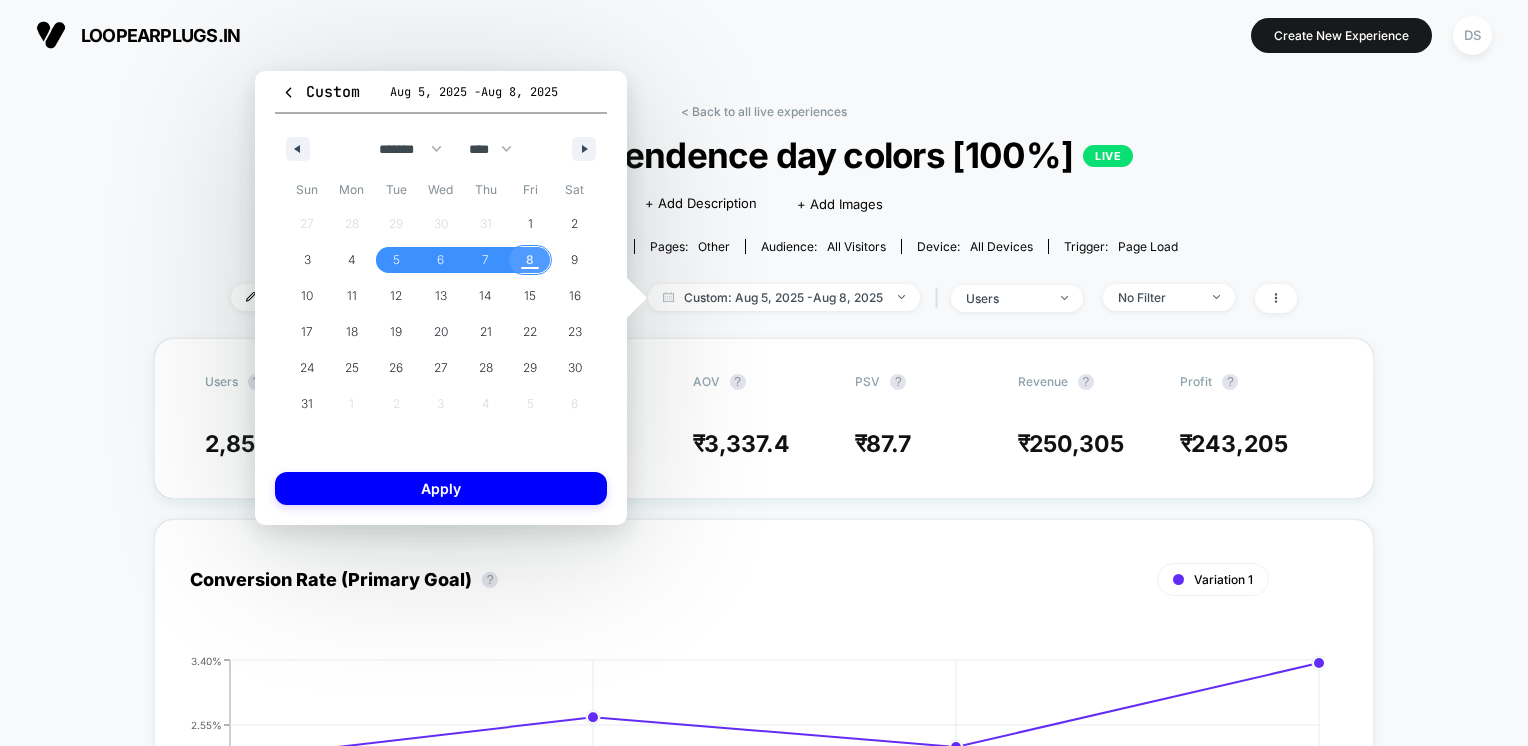 click on "8" at bounding box center [530, 260] 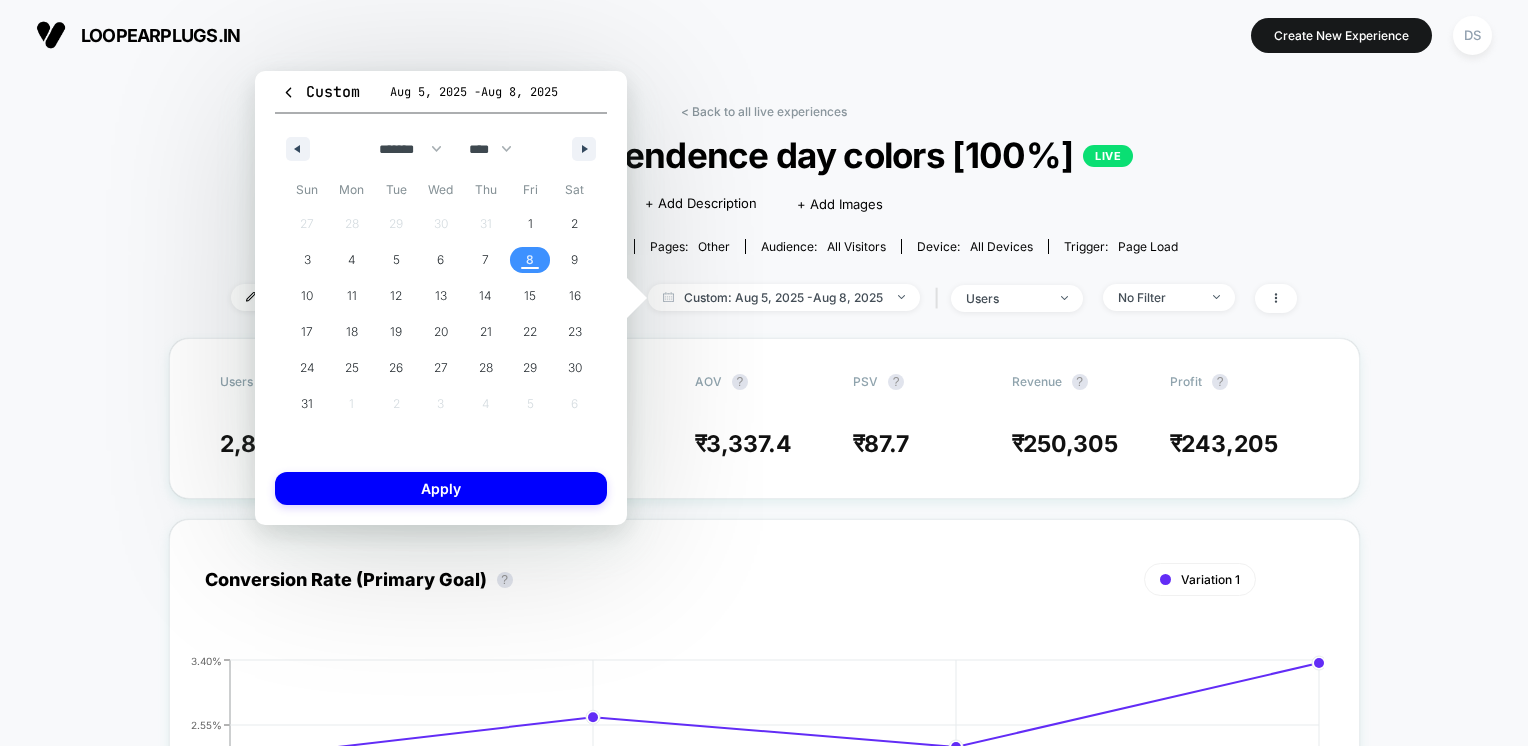 click on "8" at bounding box center (530, 260) 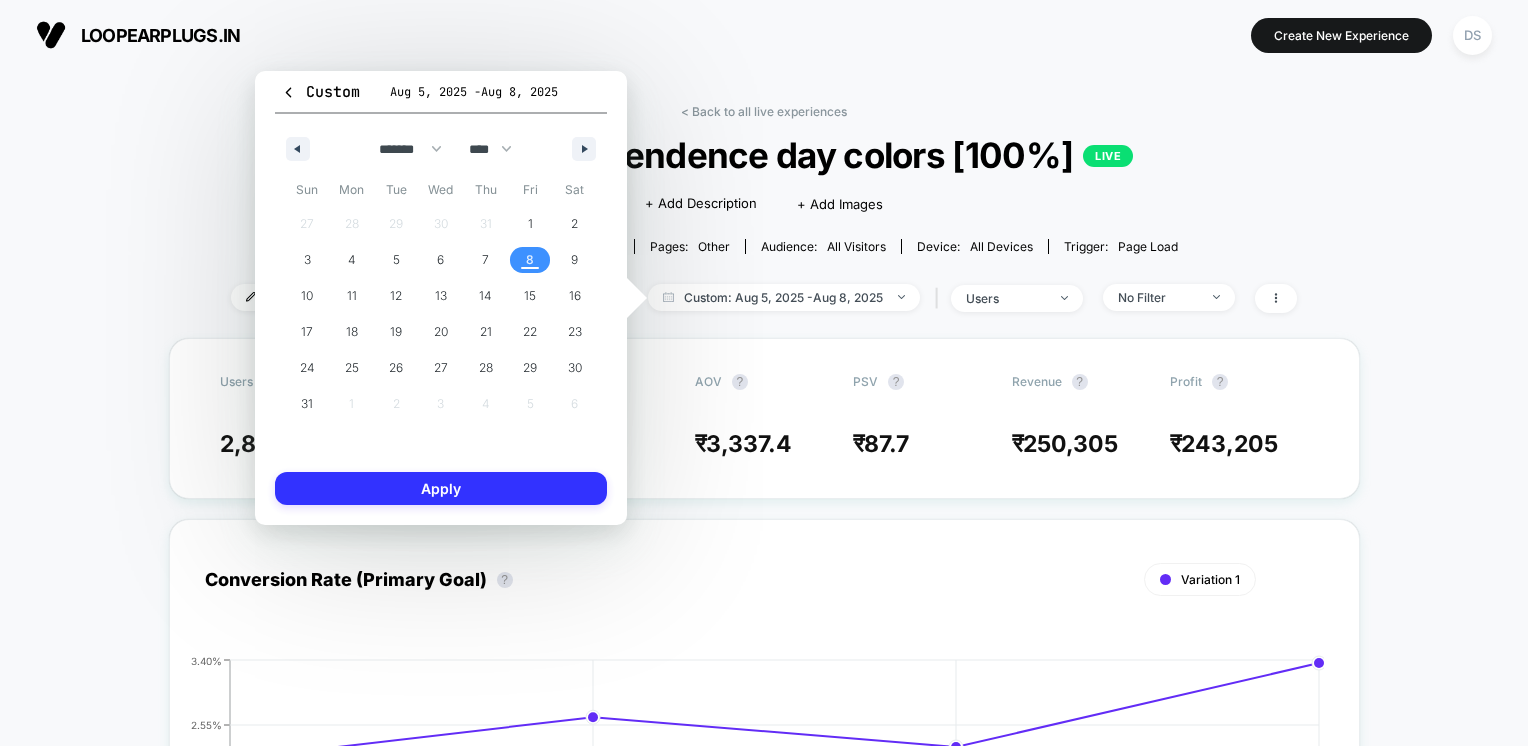 click on "Apply" at bounding box center [441, 488] 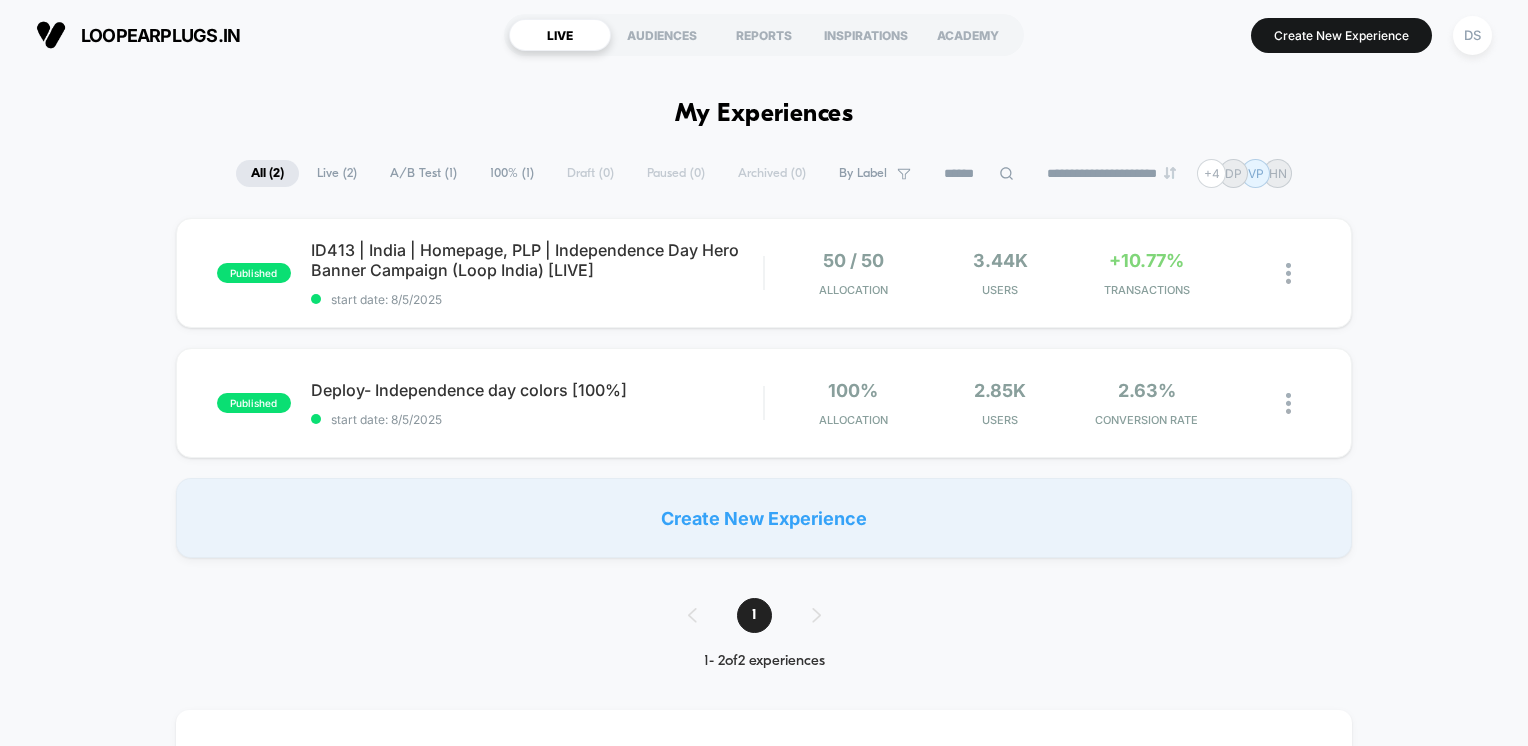 scroll, scrollTop: 0, scrollLeft: 0, axis: both 